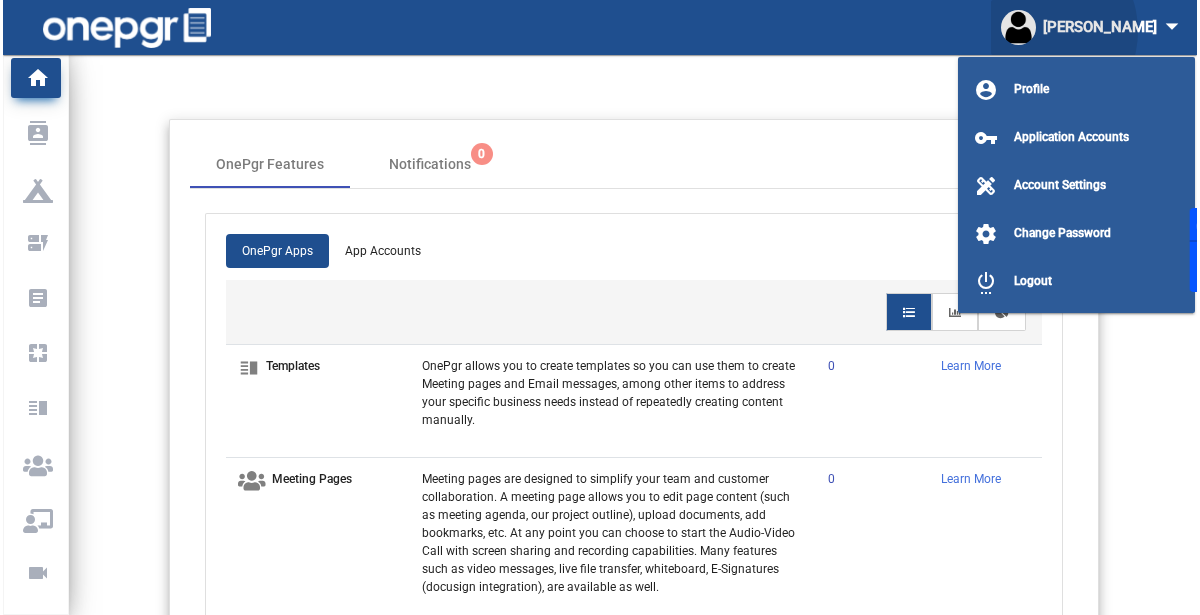 scroll, scrollTop: 0, scrollLeft: 0, axis: both 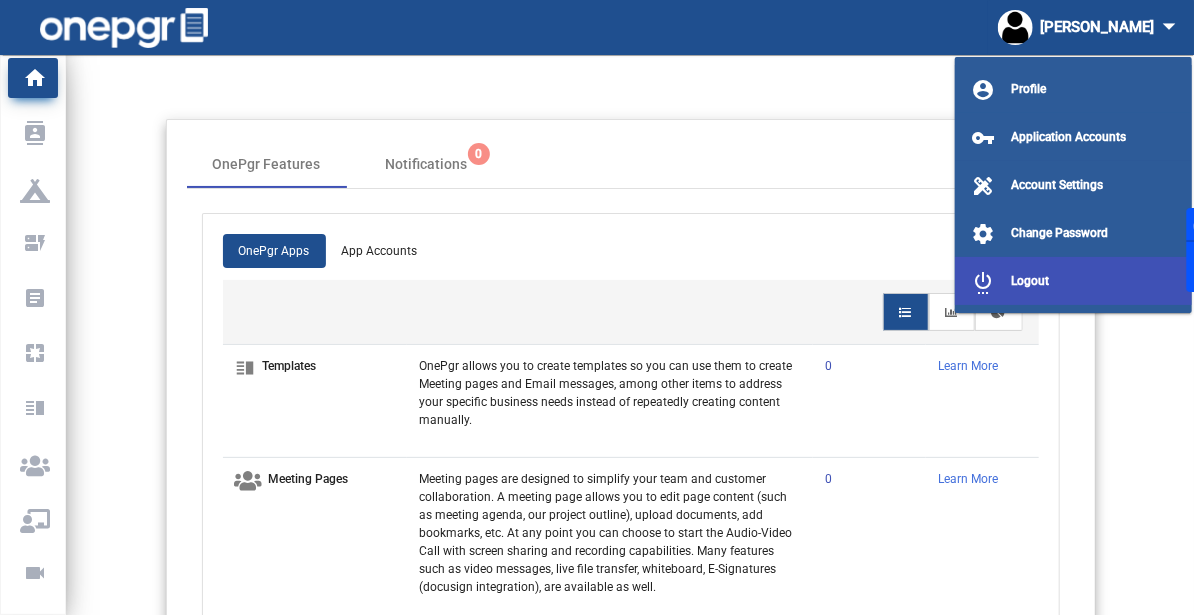 click on "settings_power Logout" at bounding box center [1073, 281] 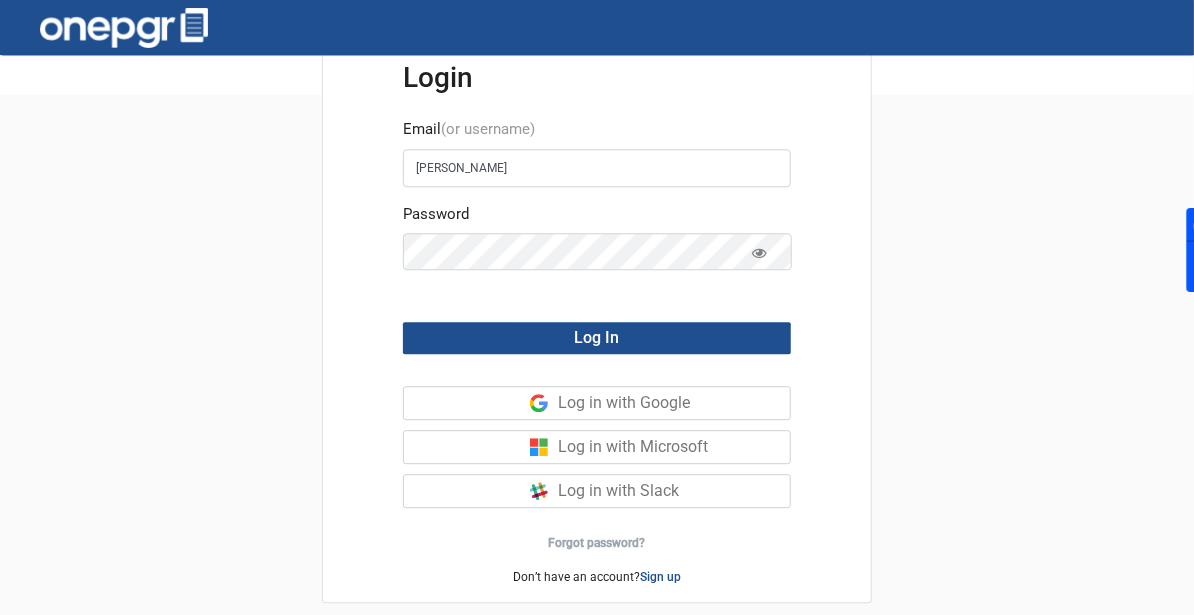click on "Login Email  (or username) [PERSON_NAME] Password Log In Log in with Google Log in with Microsoft Log in with Slack  Forgot password?   Don’t have an account?  Sign up" at bounding box center [597, 384] 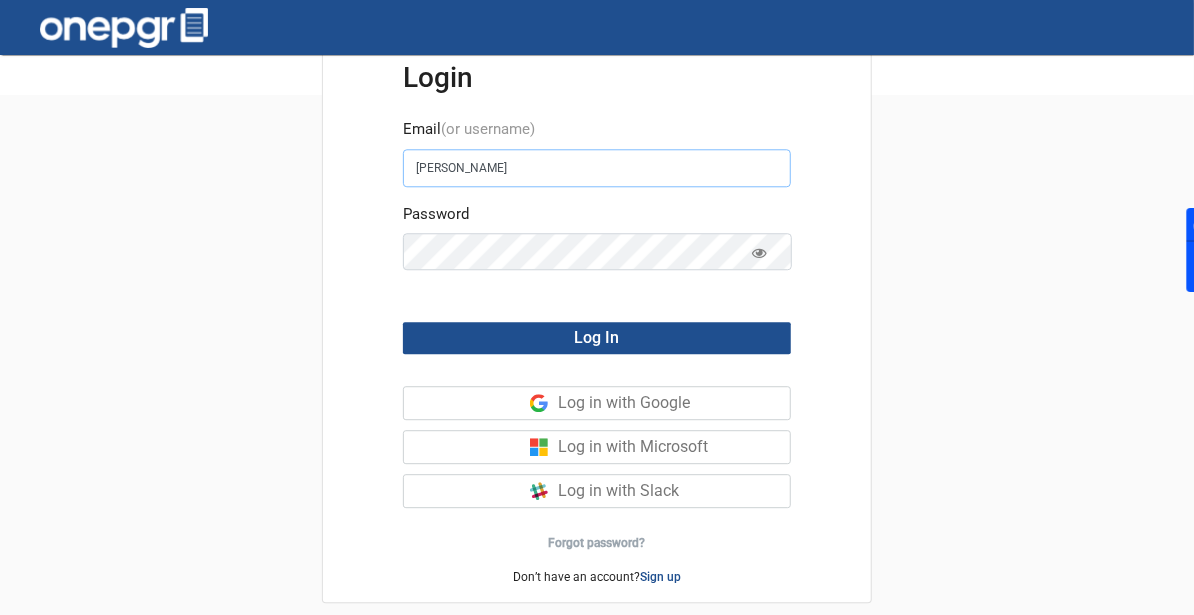 click on "[PERSON_NAME]" at bounding box center (597, 168) 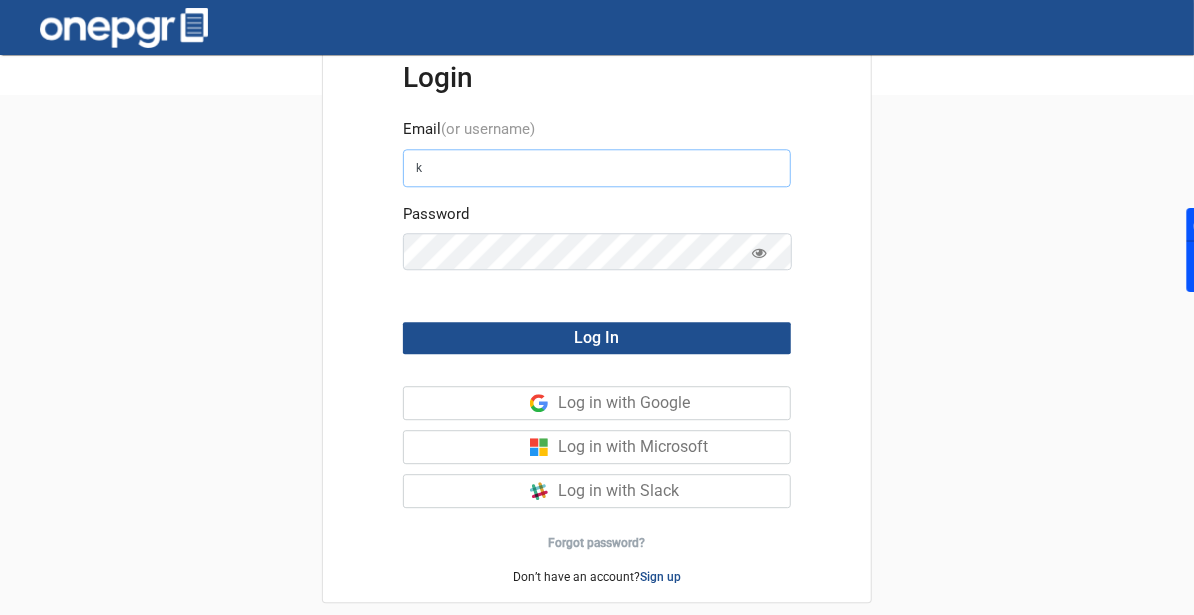 type on "[PERSON_NAME][EMAIL_ADDRESS][DOMAIN_NAME]" 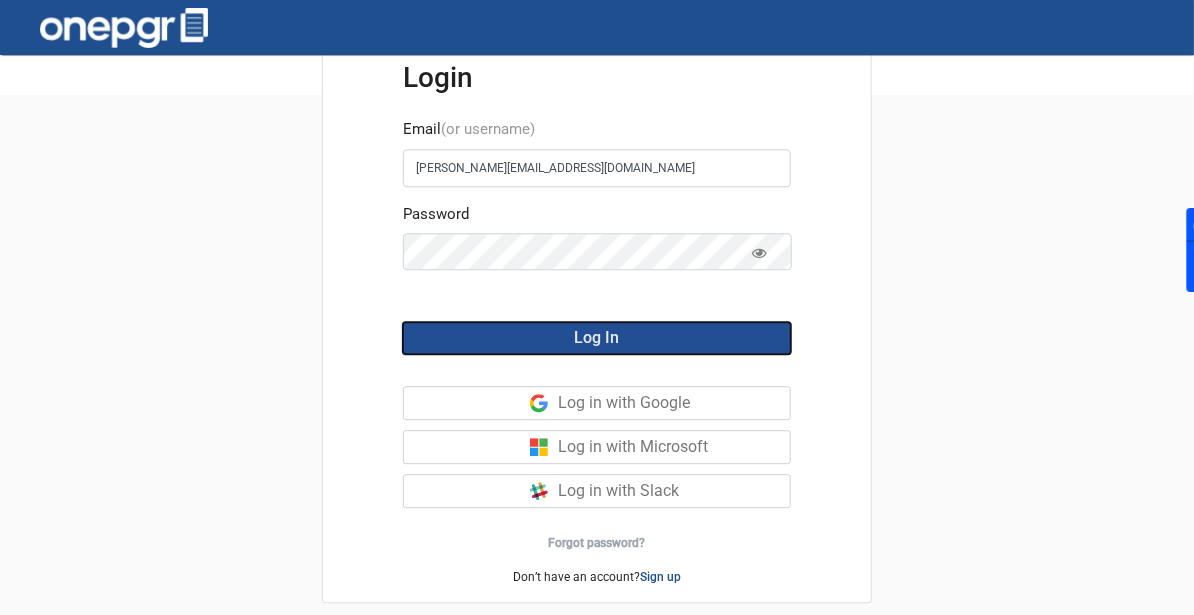 click on "Log In" 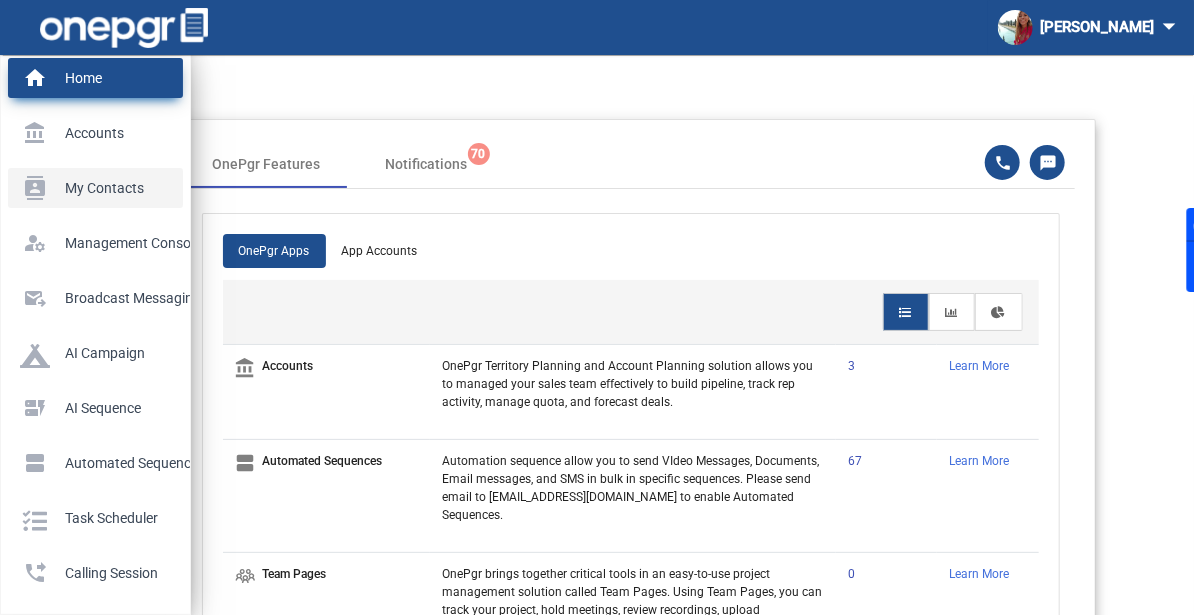 click on "My Contacts" 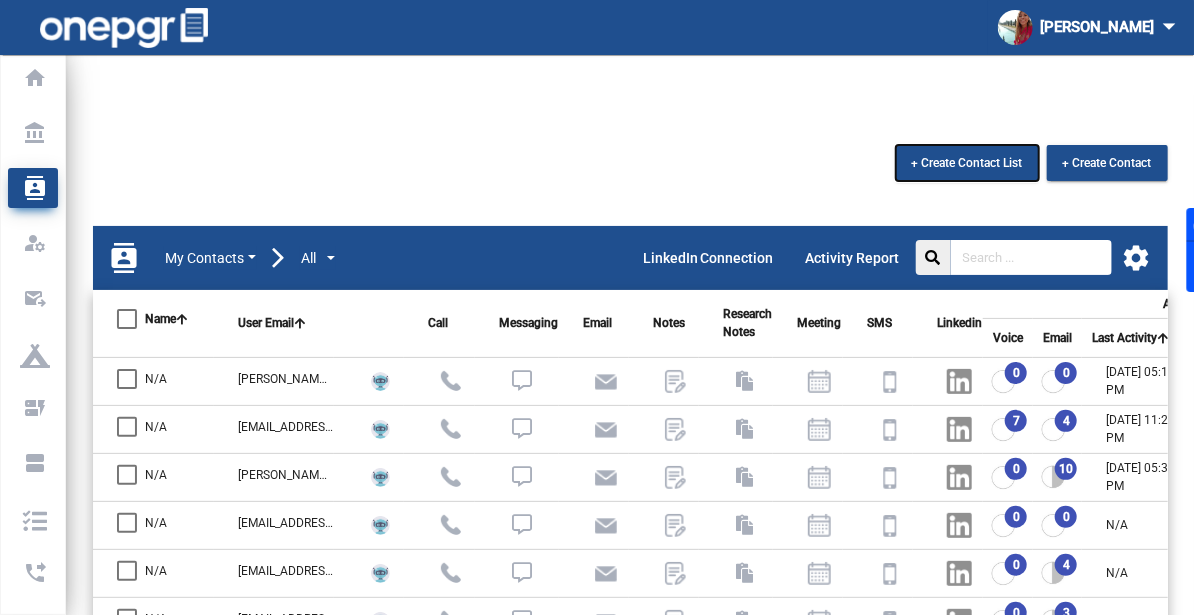 click on "+ Create Contact List" 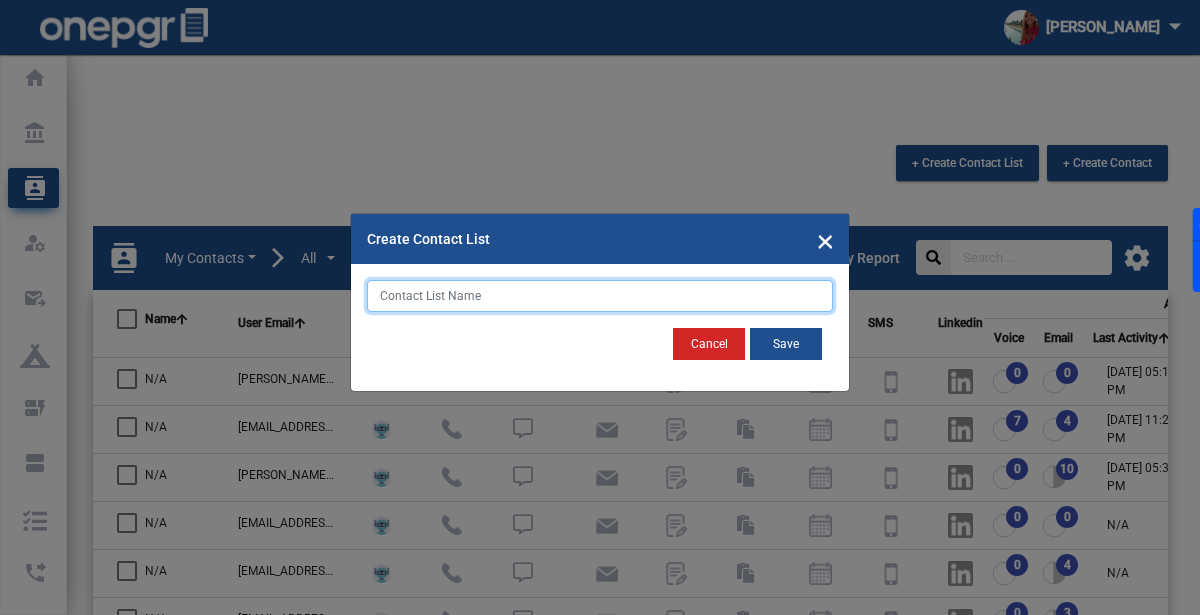 click 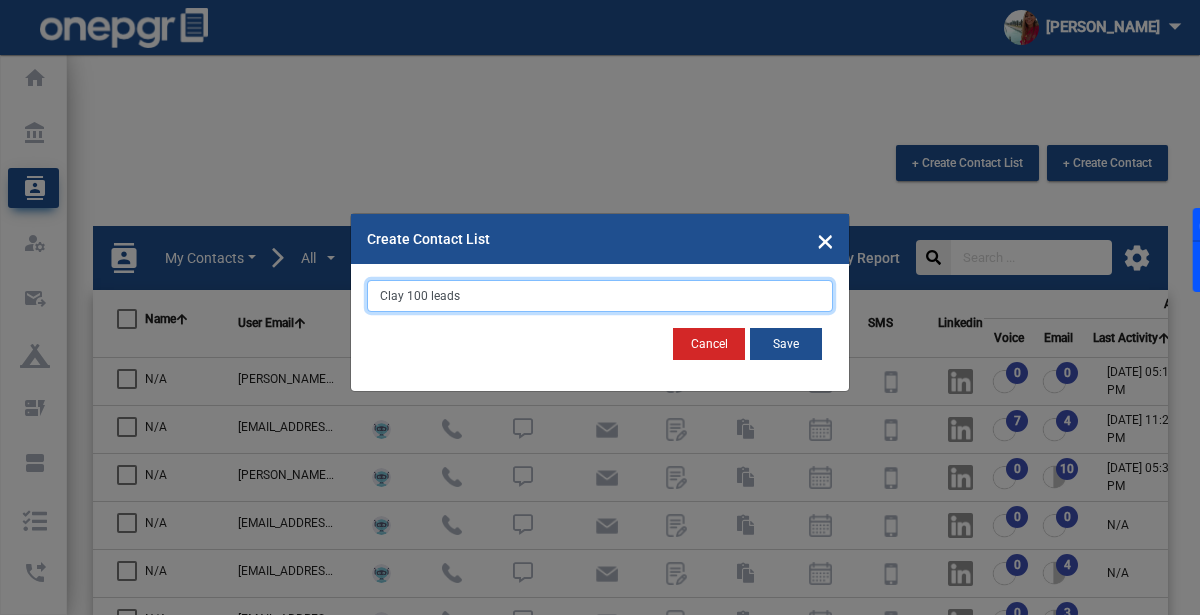 type on "Clay 100 leads" 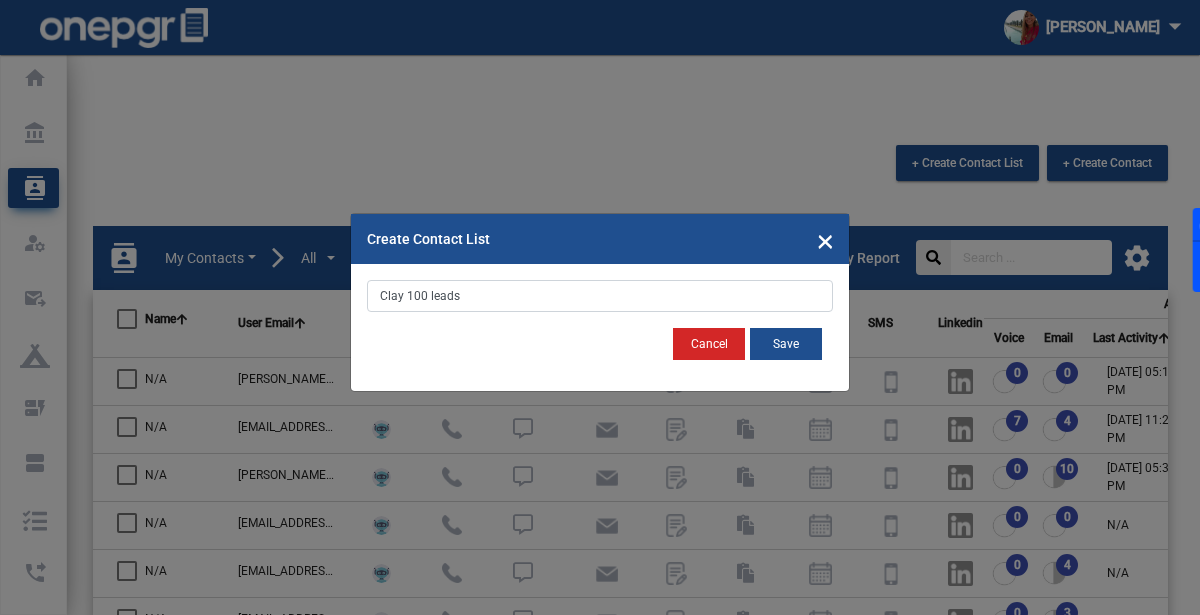 click on "Cancel   Save" 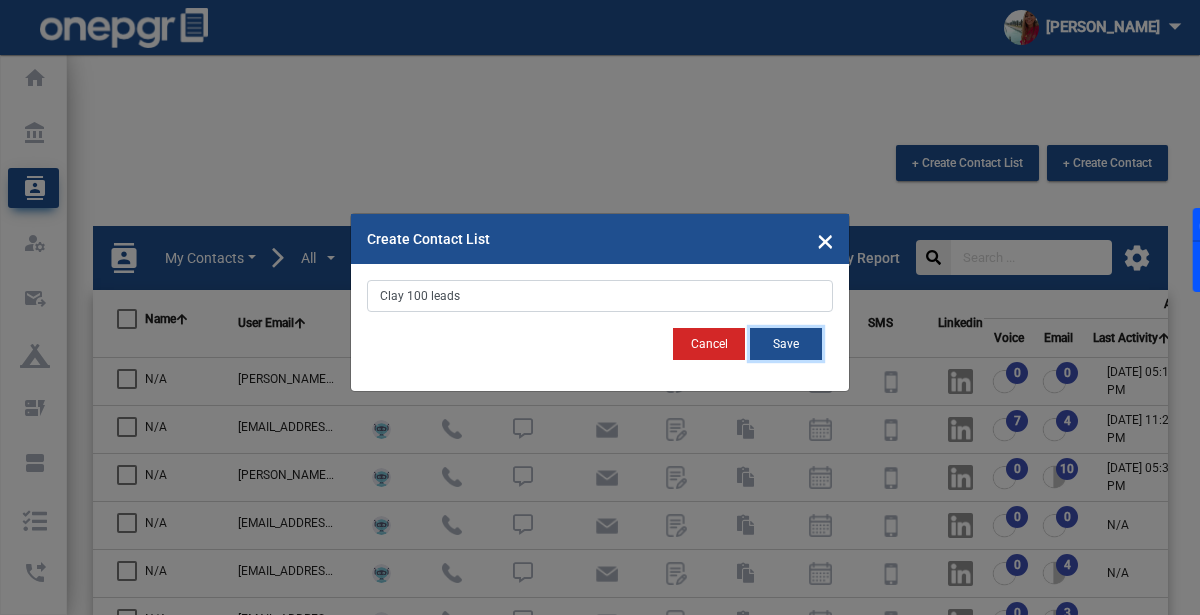 click on "Save" 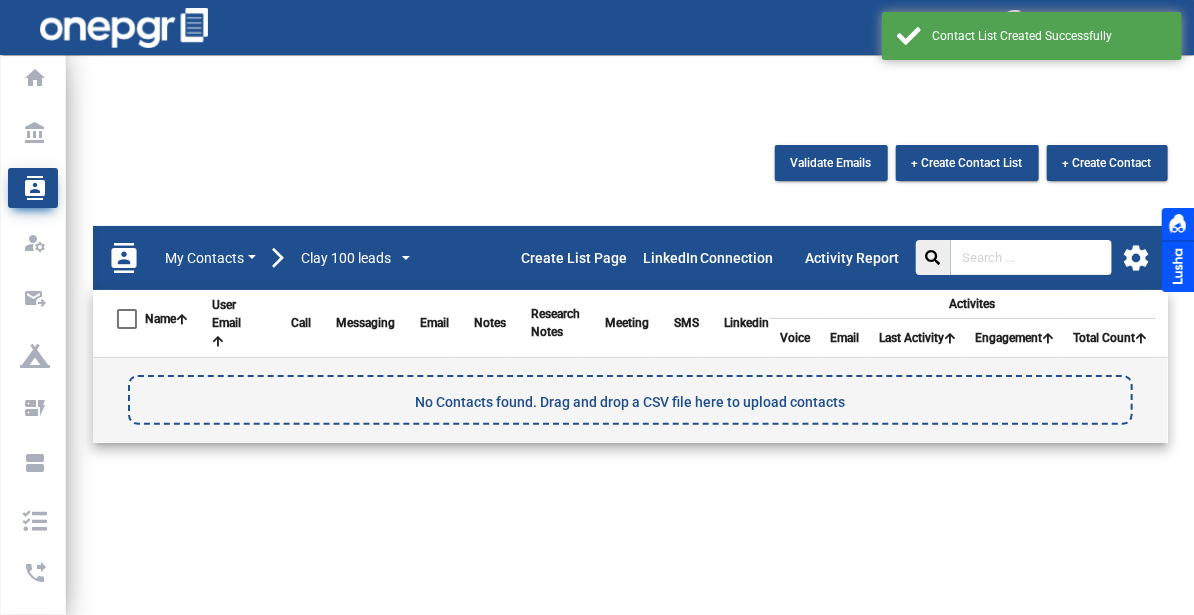 click on "settings" 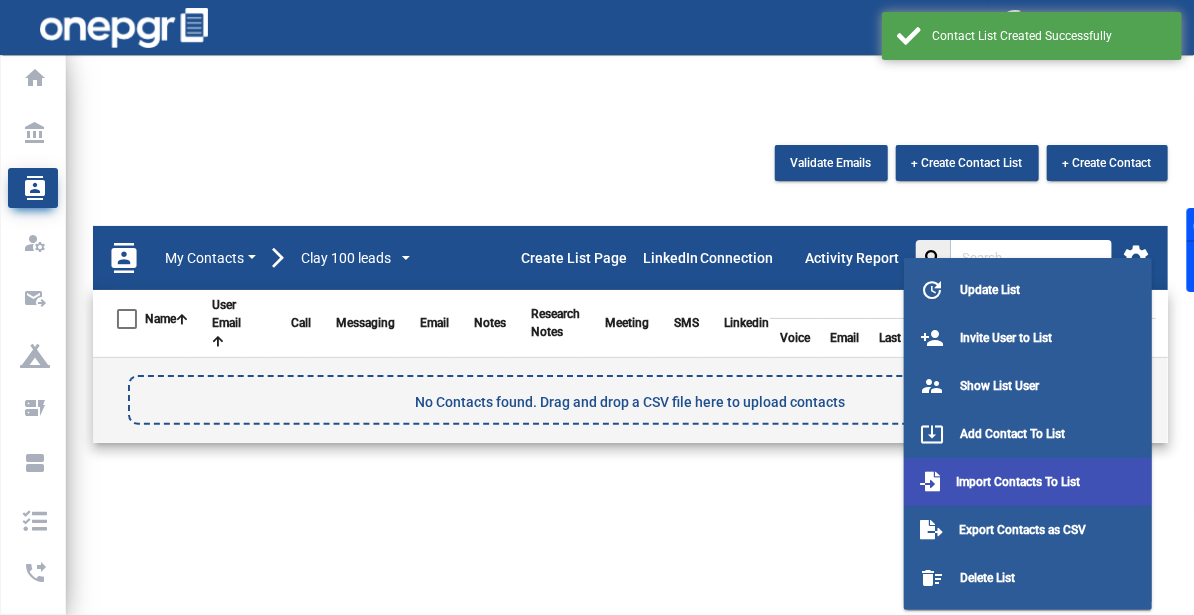 click on "Import Contacts To List" at bounding box center (1028, 482) 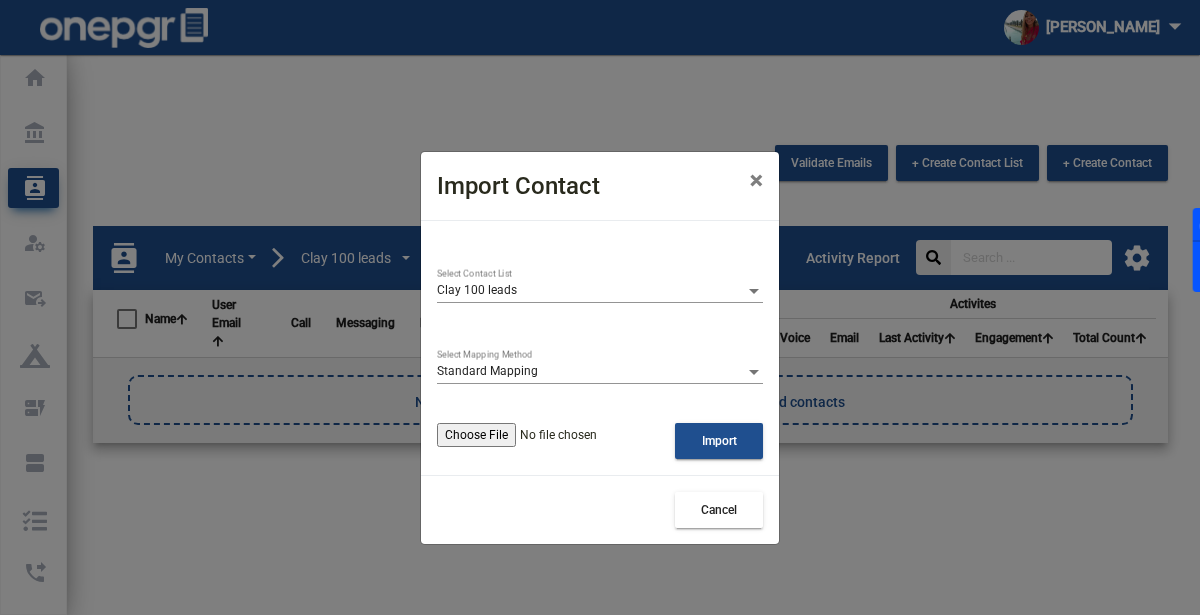 click 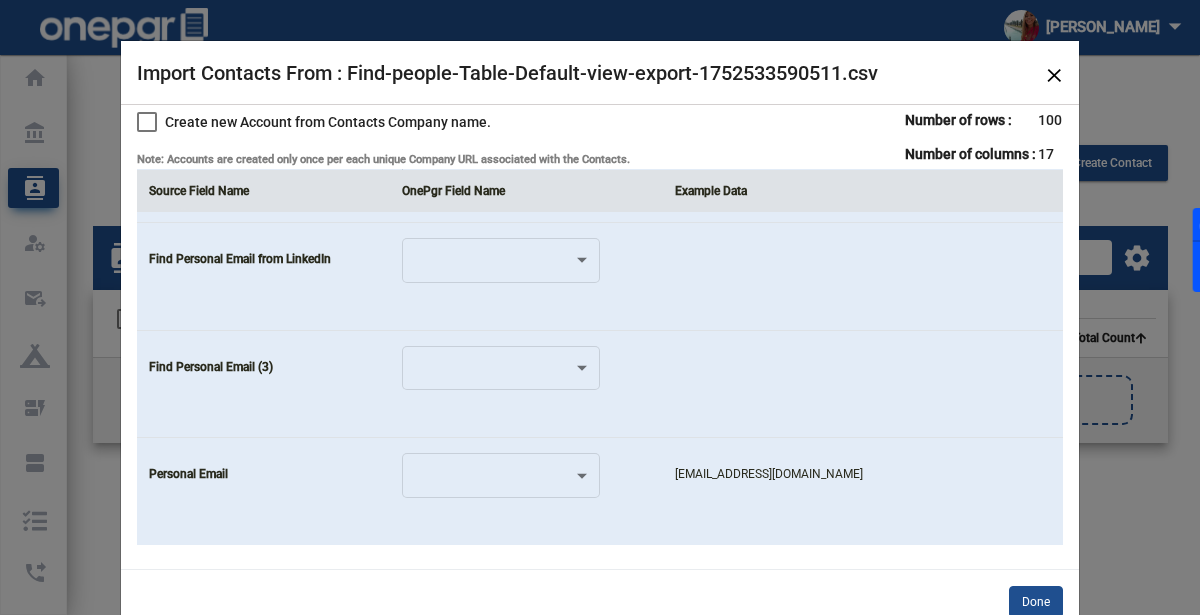 scroll, scrollTop: 0, scrollLeft: 0, axis: both 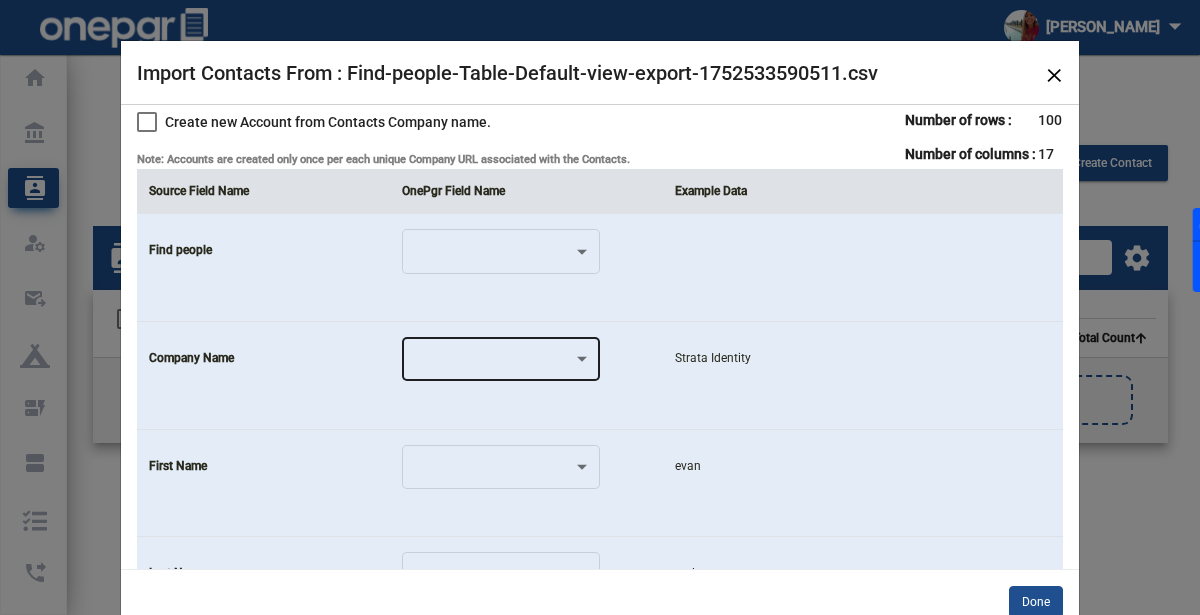 click at bounding box center (492, 363) 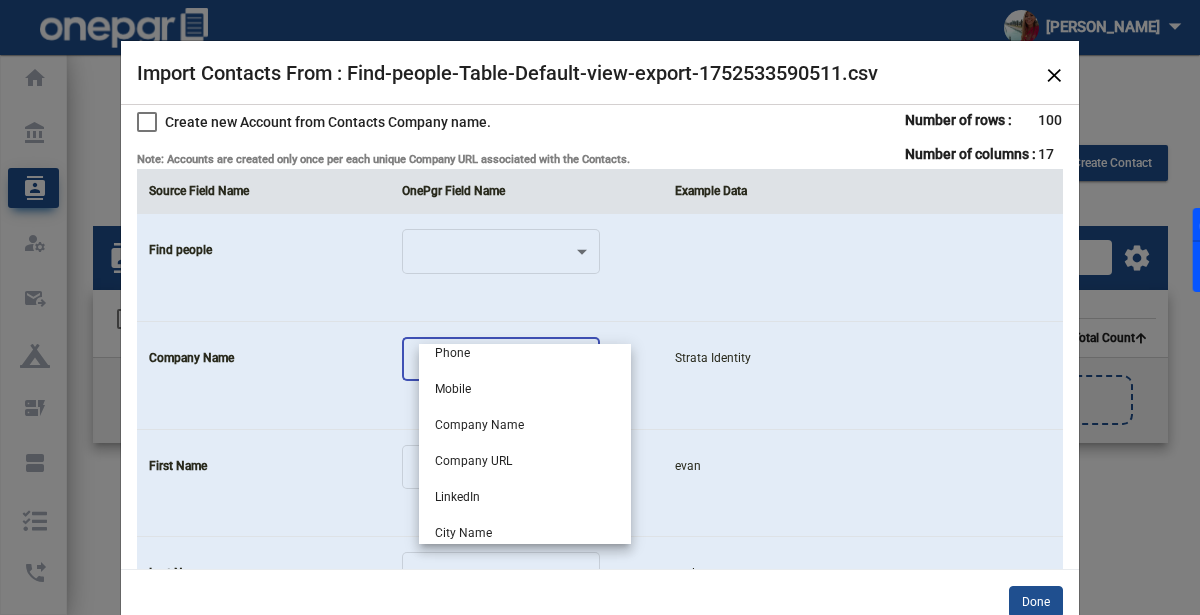 scroll, scrollTop: 260, scrollLeft: 0, axis: vertical 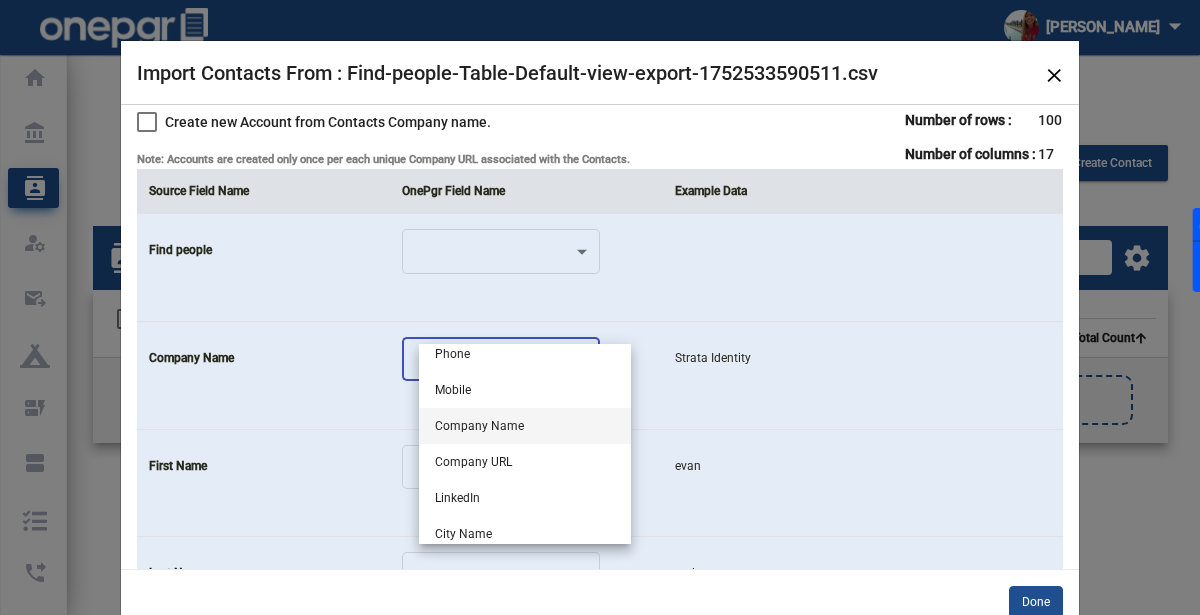 click on "Company Name" at bounding box center [525, 426] 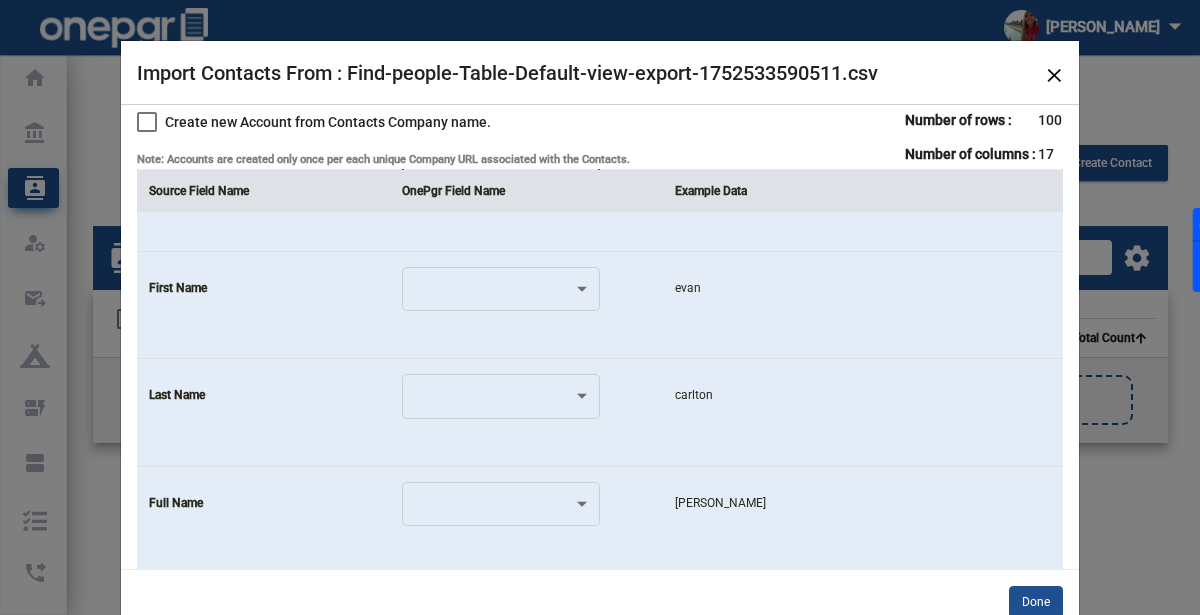 scroll, scrollTop: 186, scrollLeft: 0, axis: vertical 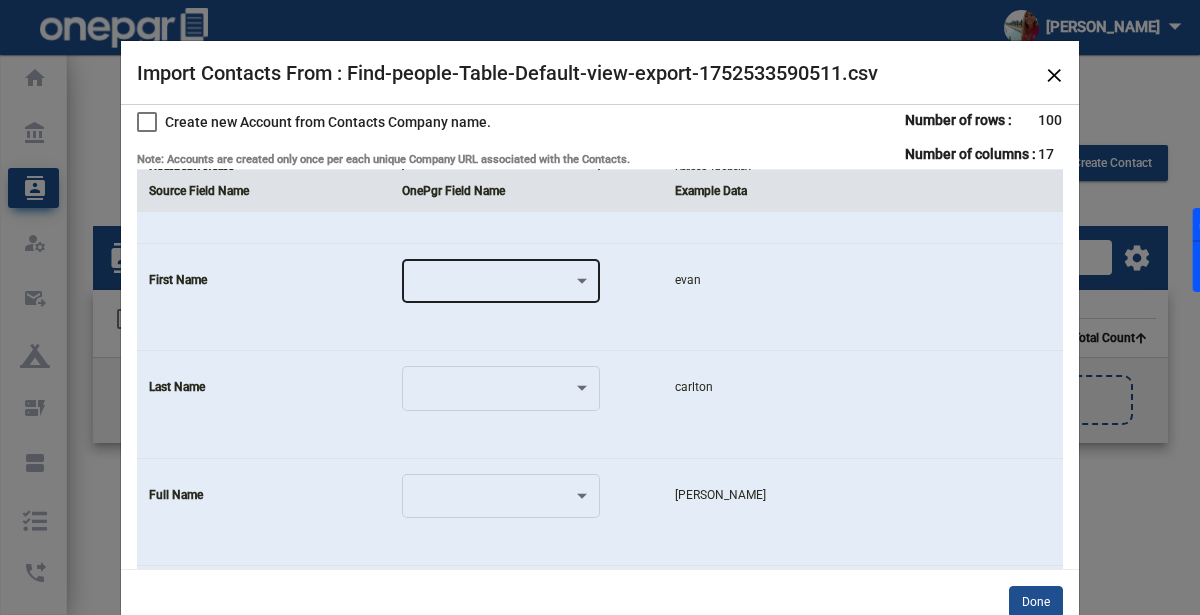 click at bounding box center (582, 281) 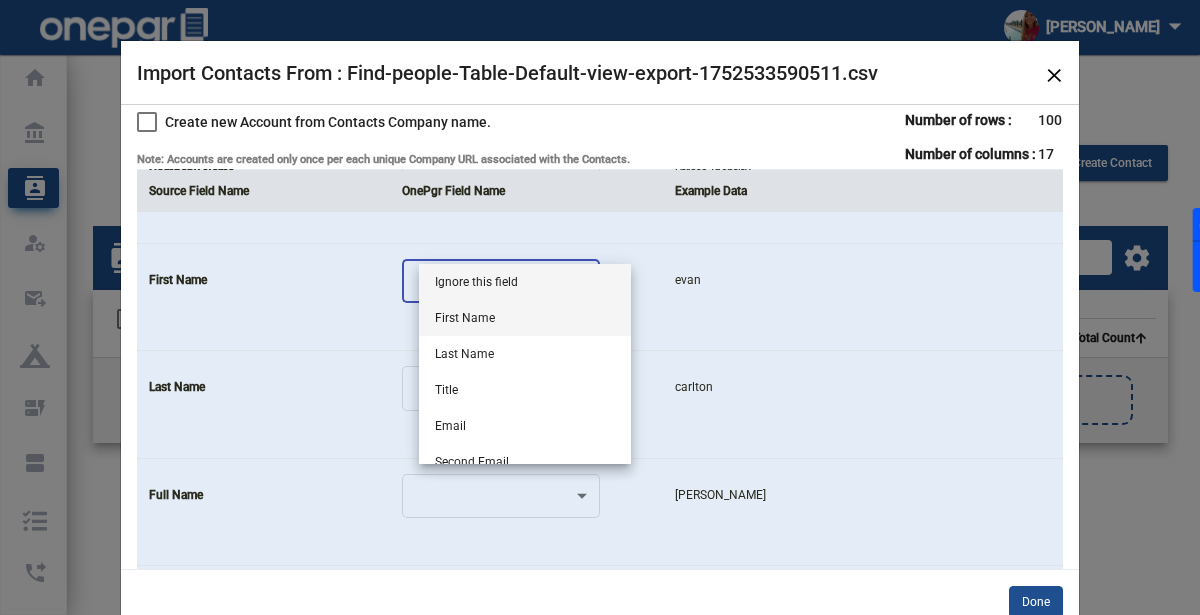 click on "First Name" at bounding box center (525, 318) 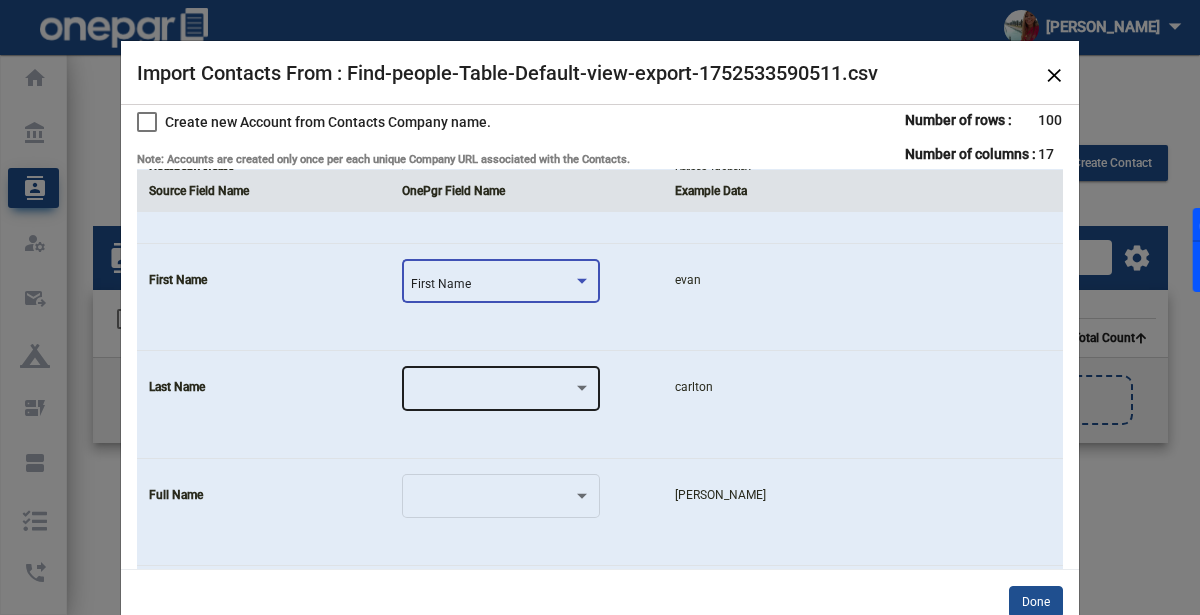 click at bounding box center (492, 392) 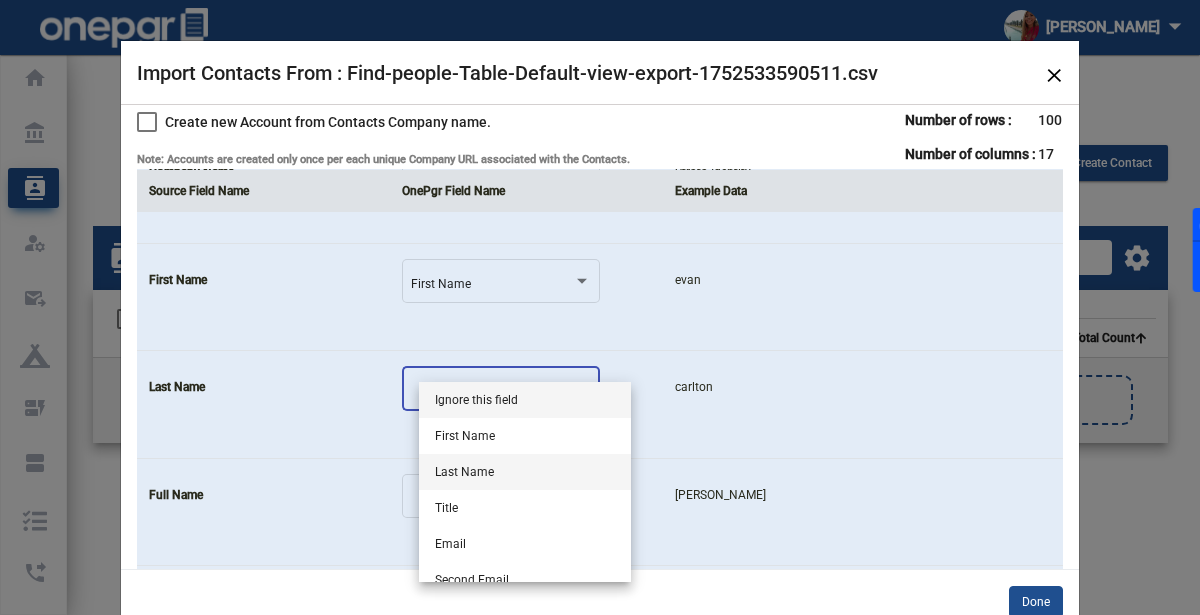 click on "Last Name" at bounding box center [525, 472] 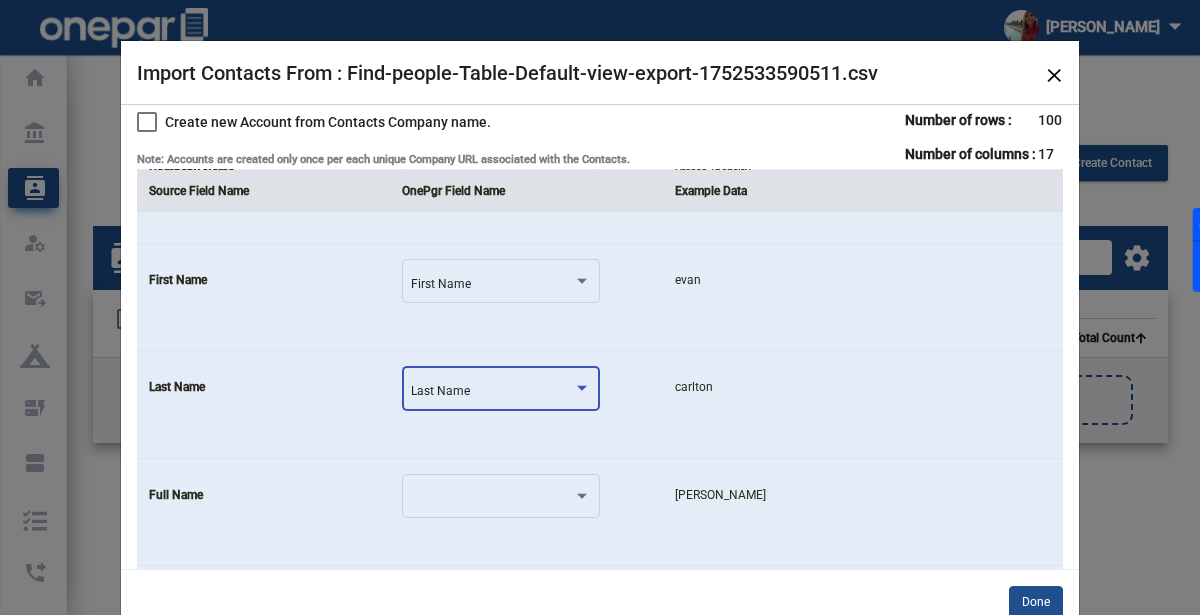 click on "carlton" 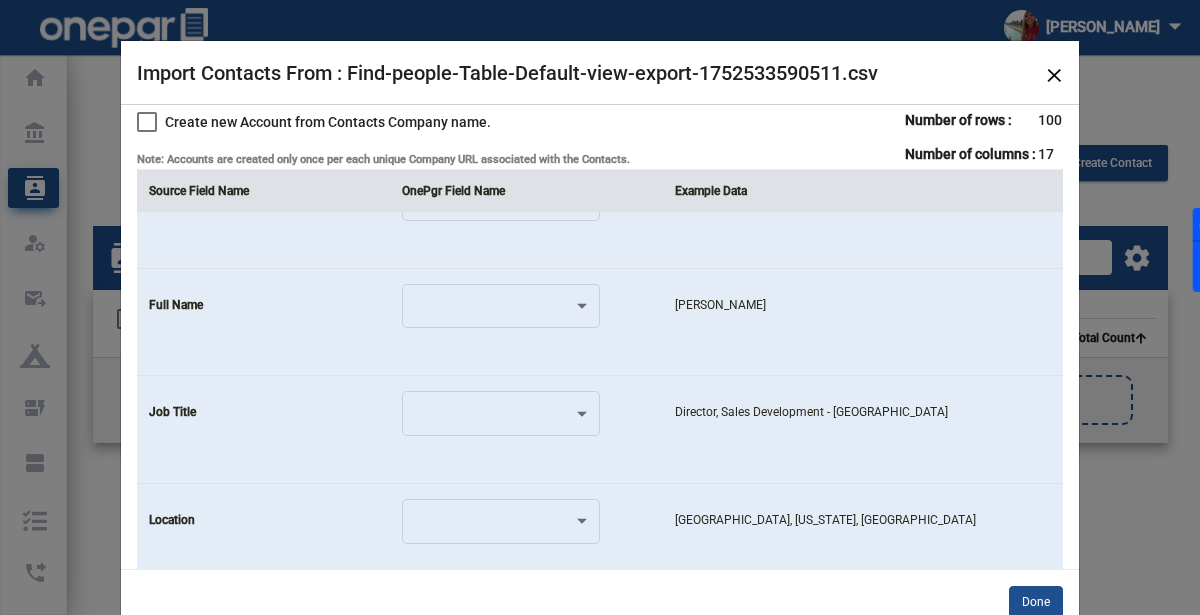 scroll, scrollTop: 400, scrollLeft: 0, axis: vertical 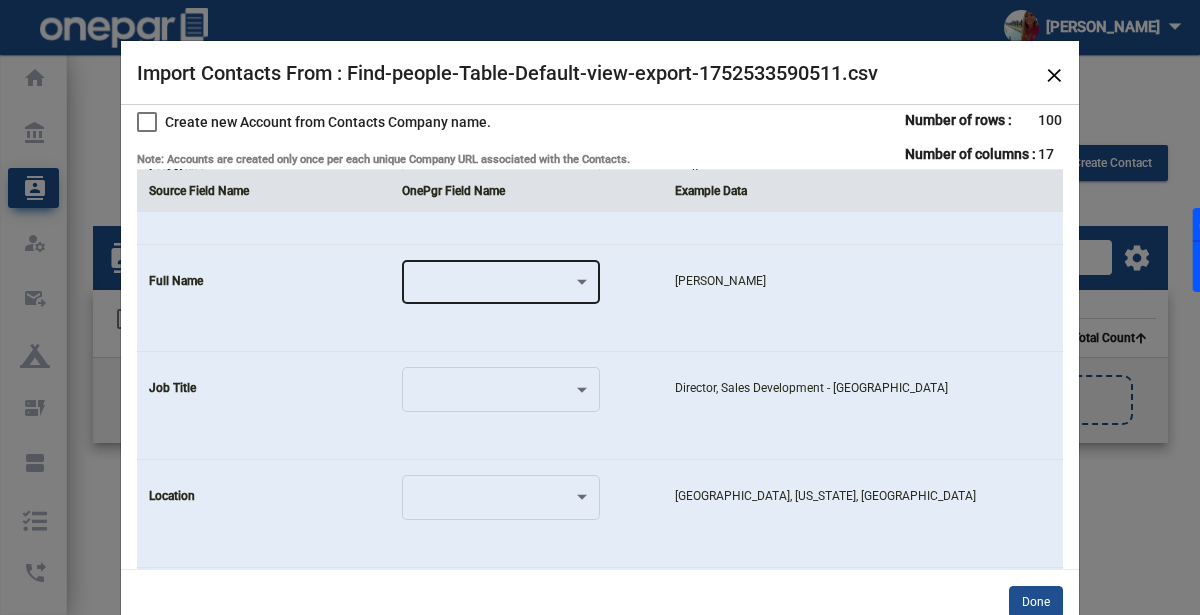 click at bounding box center (492, 286) 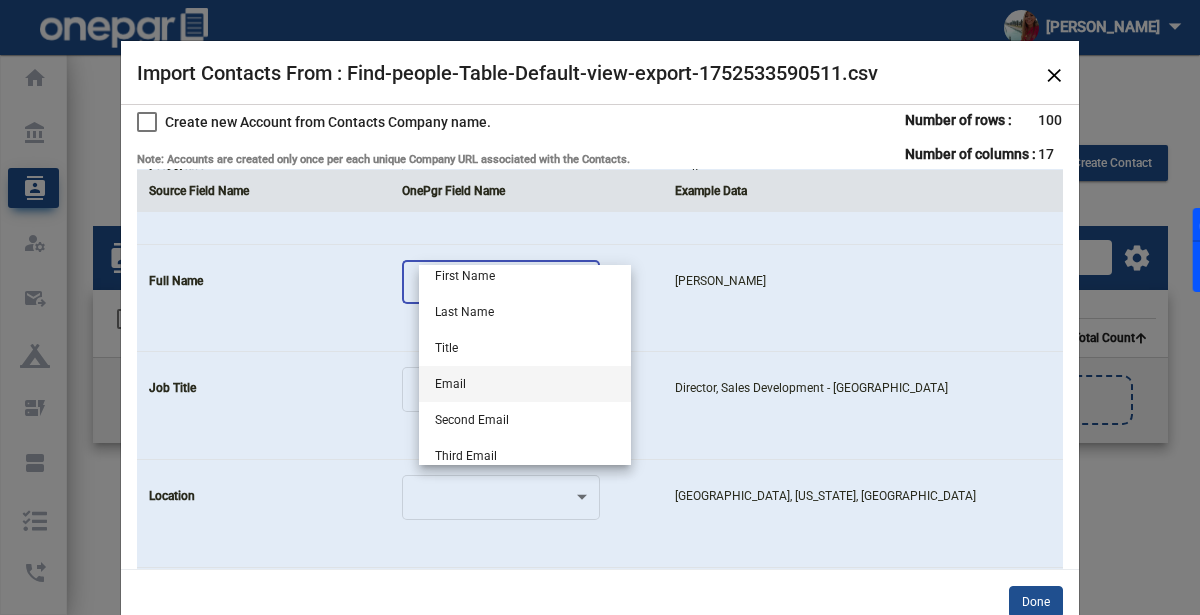 scroll, scrollTop: 0, scrollLeft: 0, axis: both 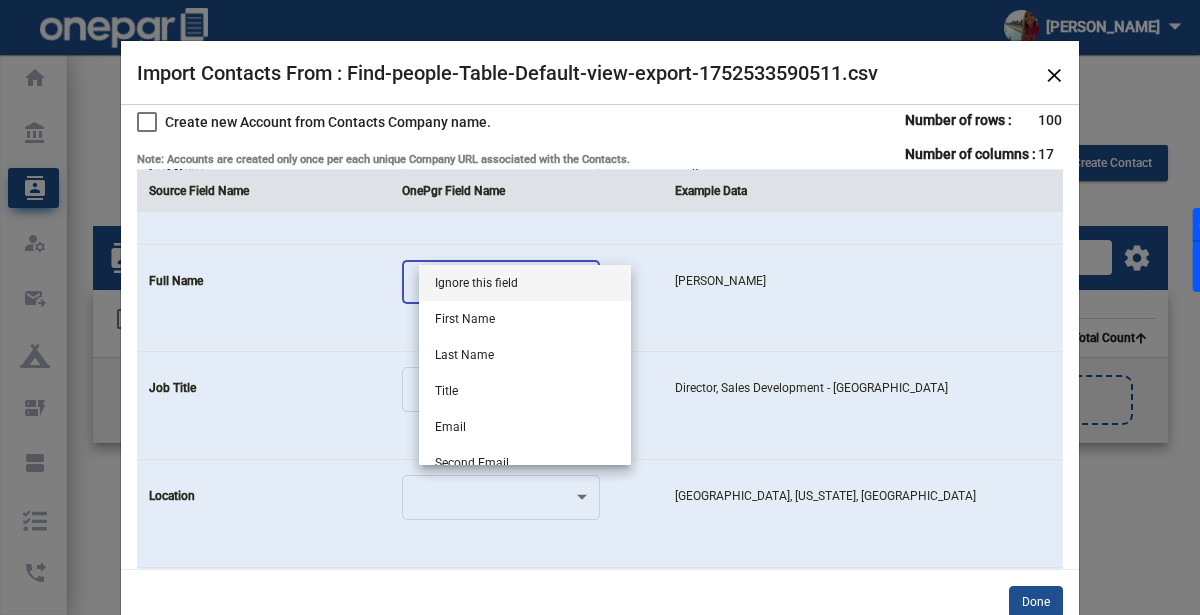 click on "Ignore this field" at bounding box center (525, 283) 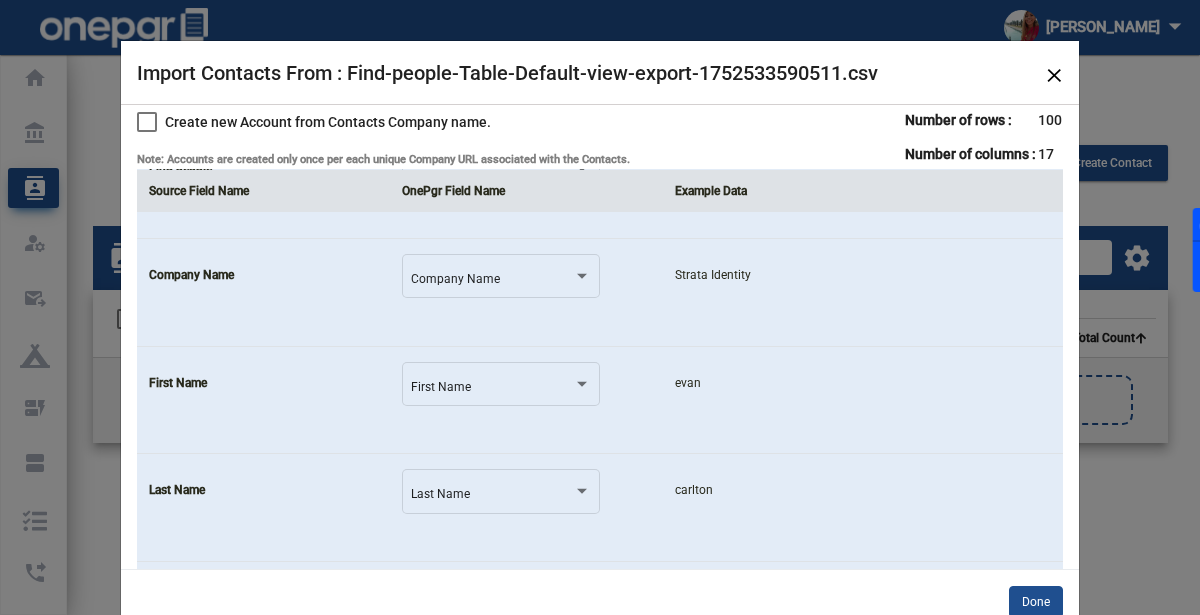 scroll, scrollTop: 0, scrollLeft: 0, axis: both 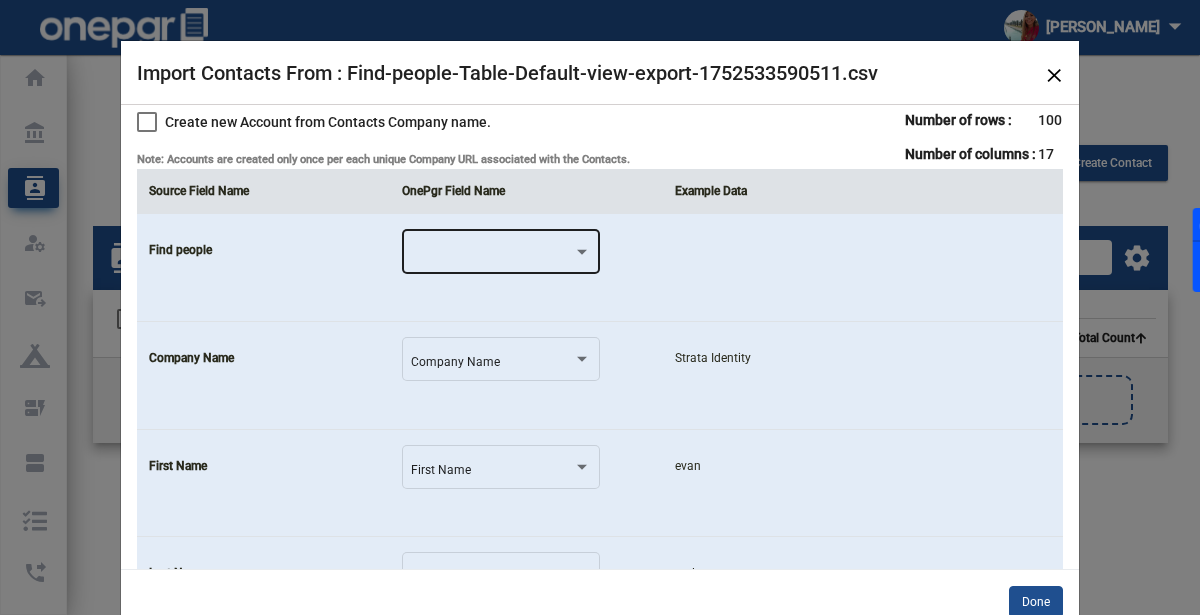 click 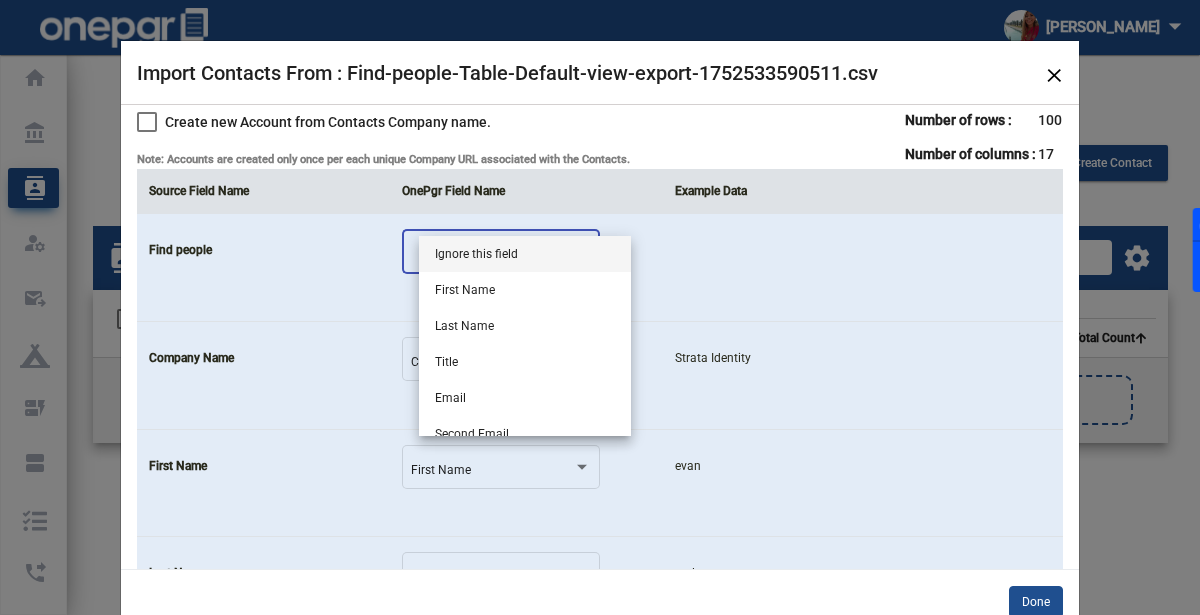 click on "Ignore this field" at bounding box center [525, 254] 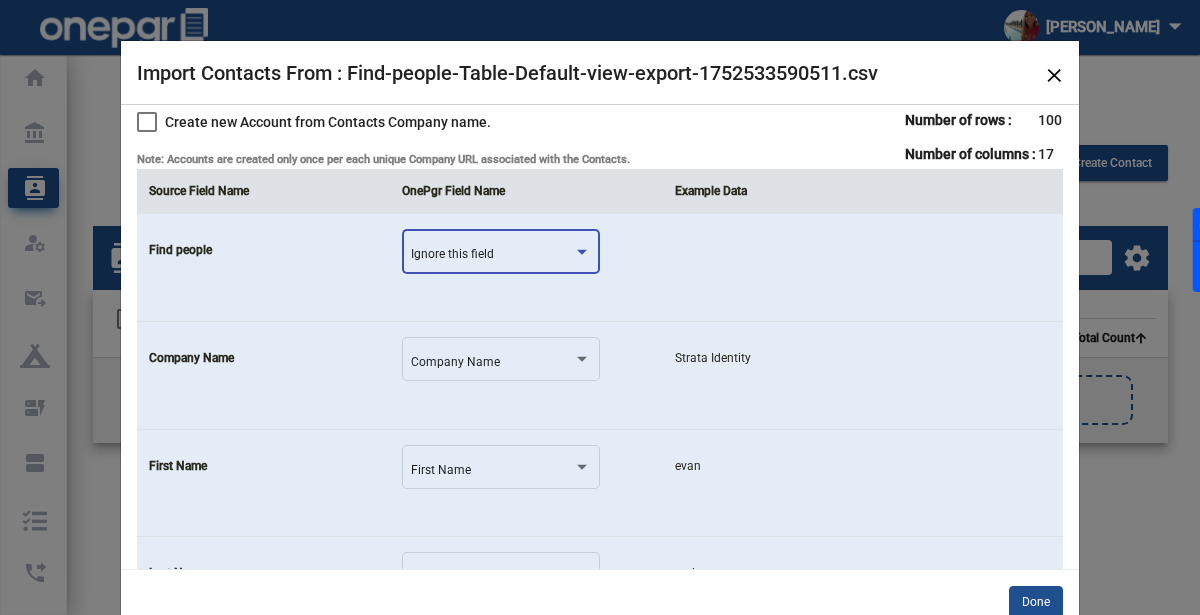 click on "Ignore this field" 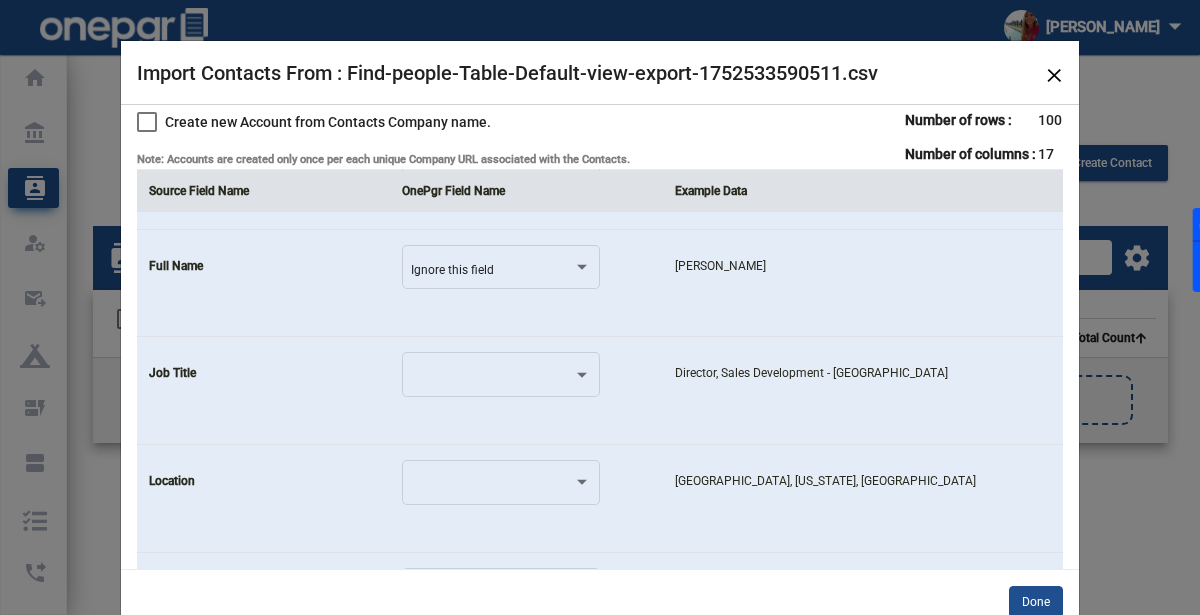 scroll, scrollTop: 490, scrollLeft: 0, axis: vertical 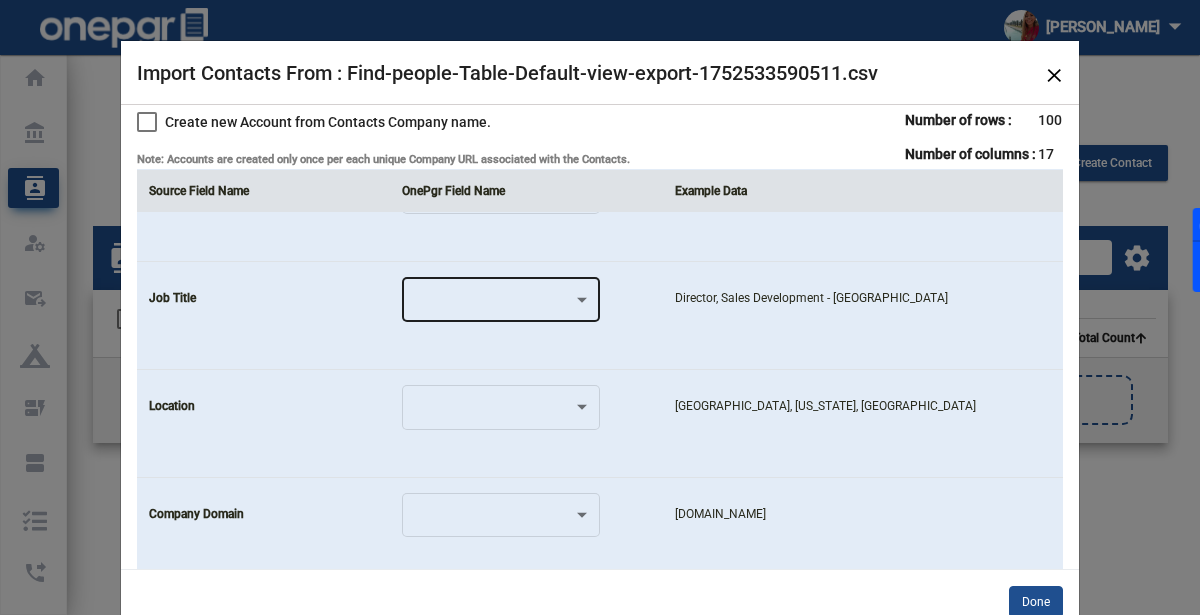 click at bounding box center [492, 303] 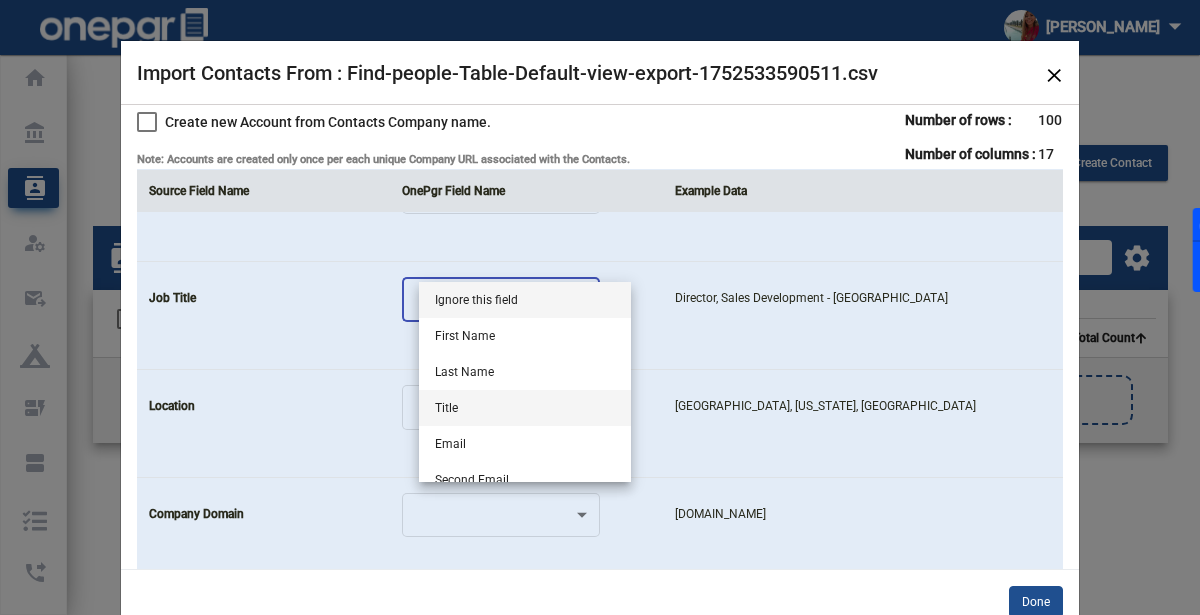 click on "Title" at bounding box center (525, 408) 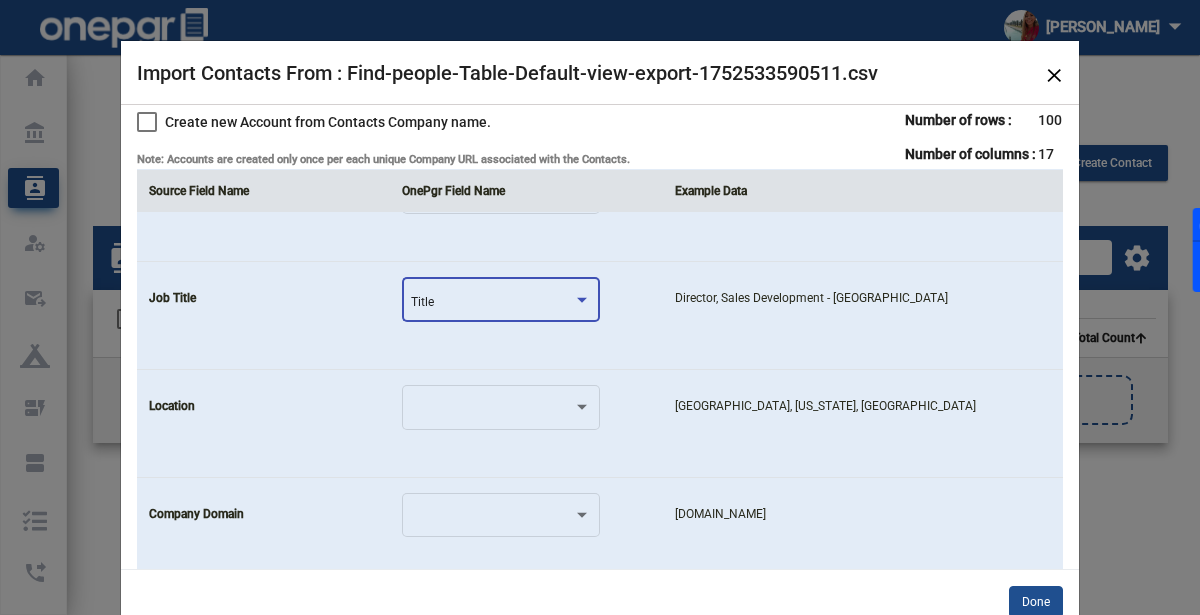 click on "Title" 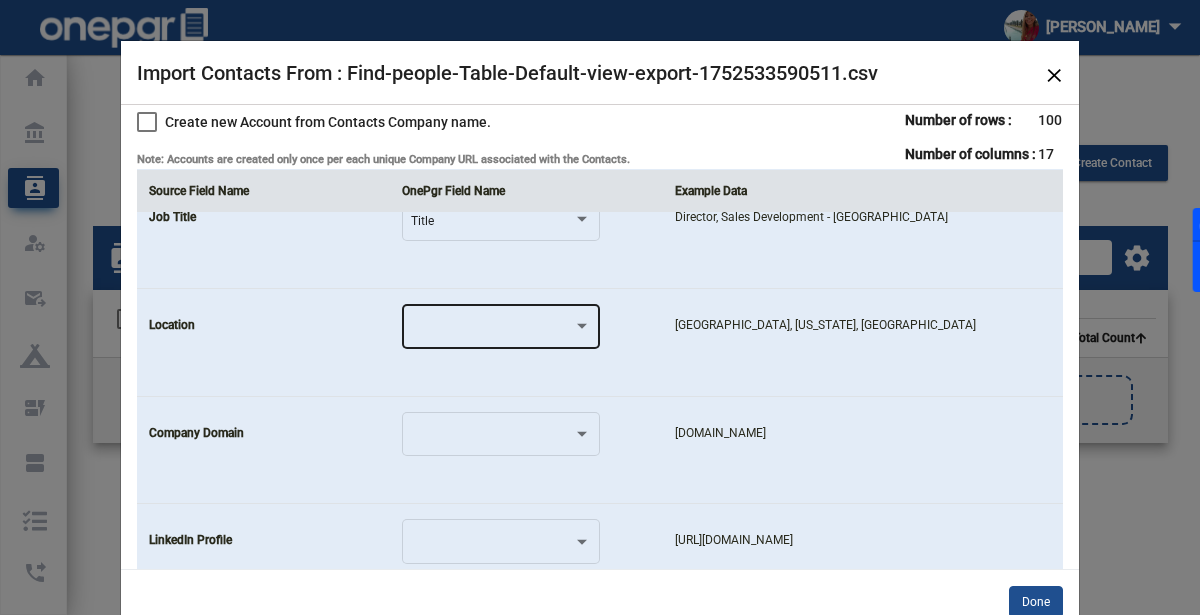 scroll, scrollTop: 571, scrollLeft: 0, axis: vertical 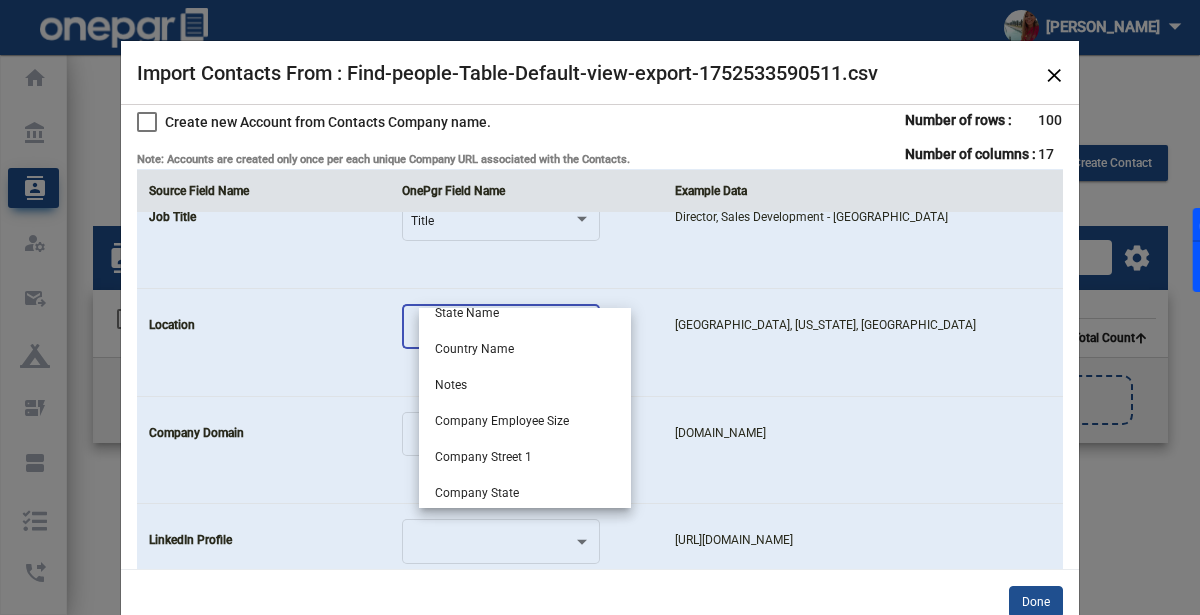 click at bounding box center (600, 307) 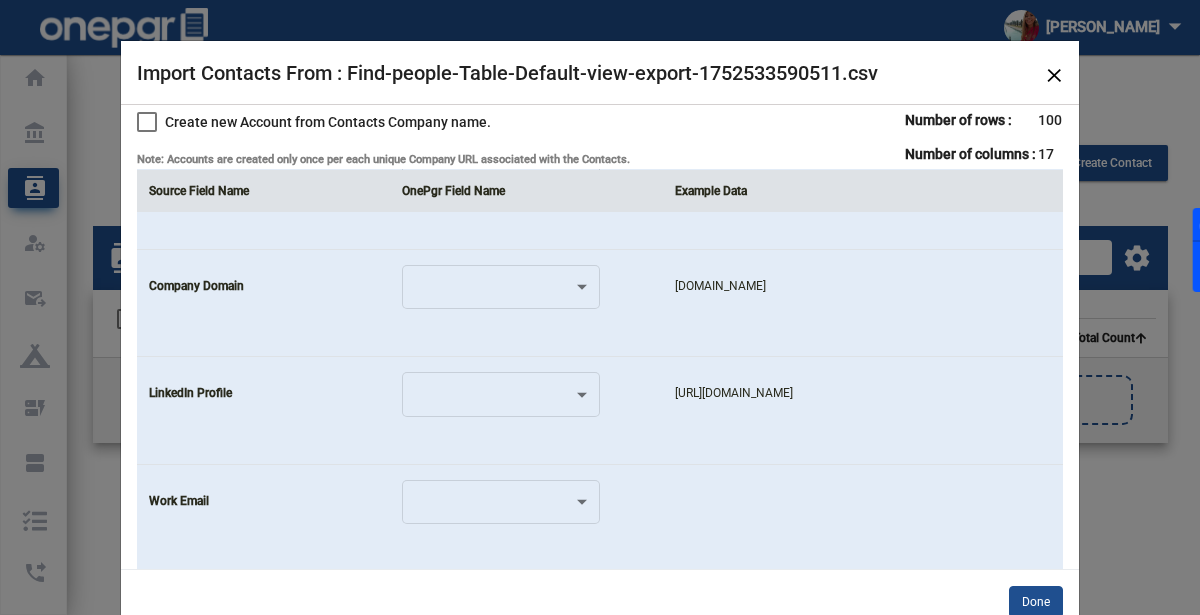 scroll, scrollTop: 719, scrollLeft: 0, axis: vertical 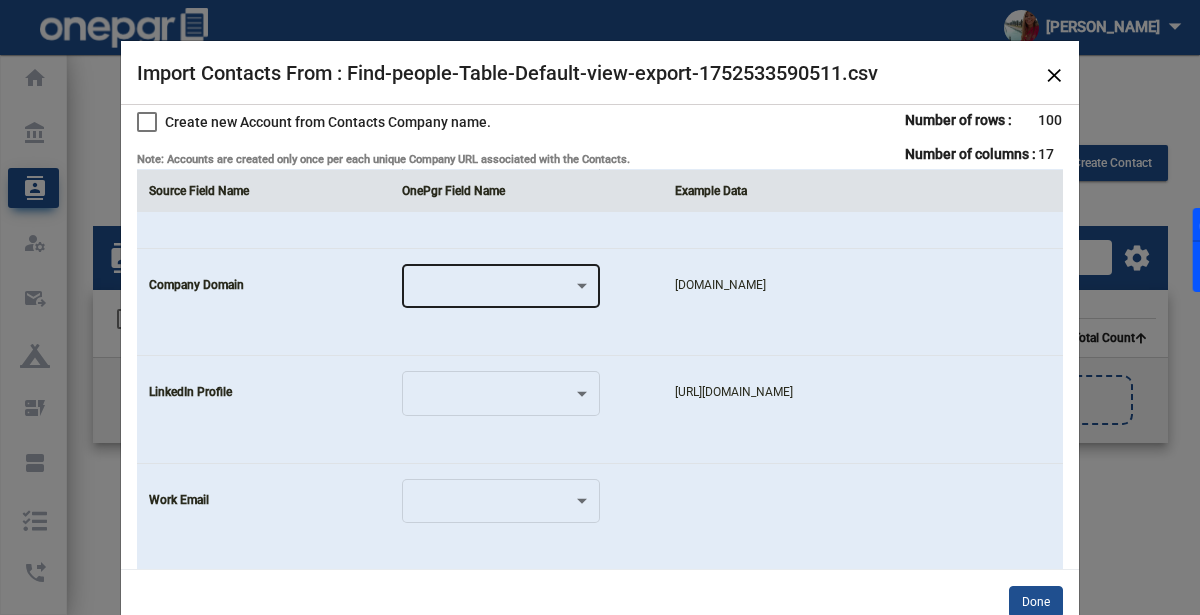 click at bounding box center (492, 290) 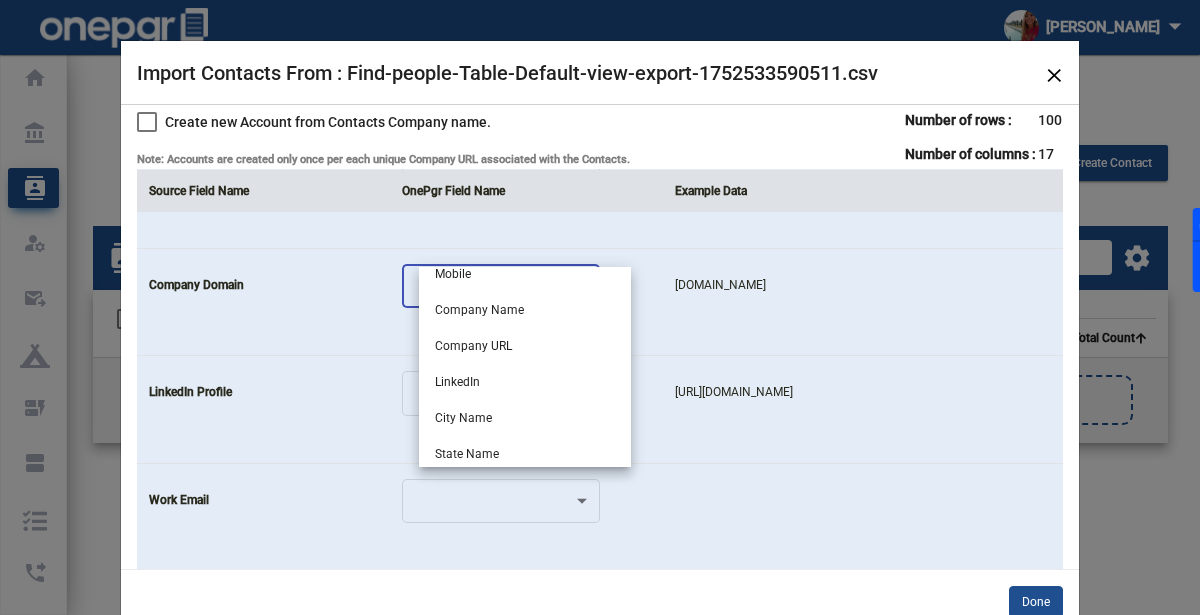 scroll, scrollTop: 304, scrollLeft: 0, axis: vertical 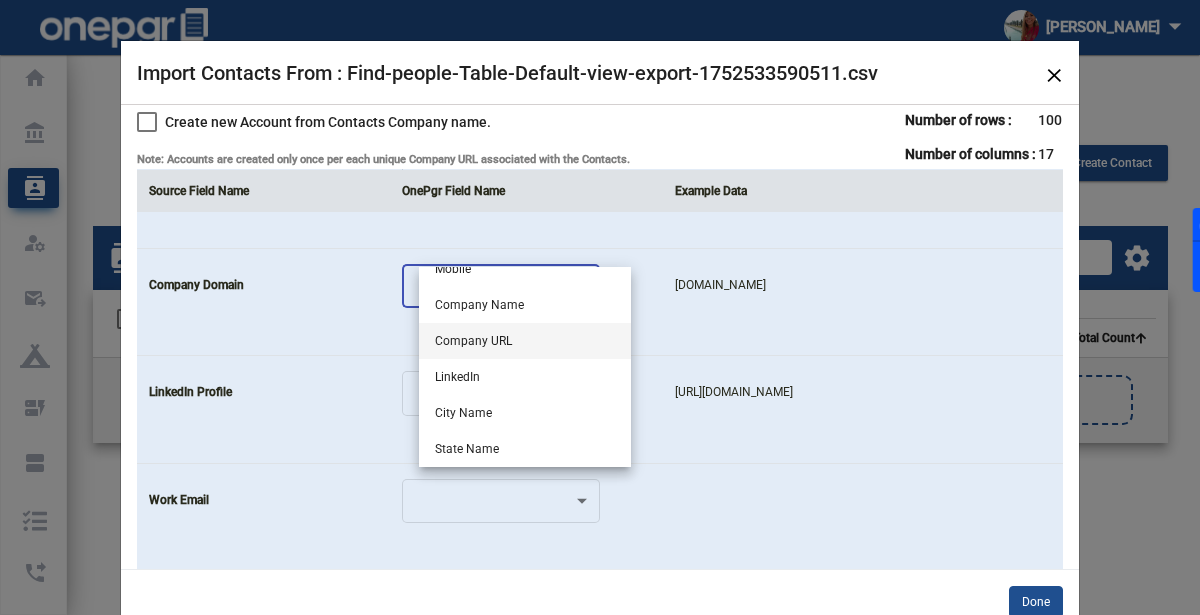 click on "Company URL" at bounding box center [525, 341] 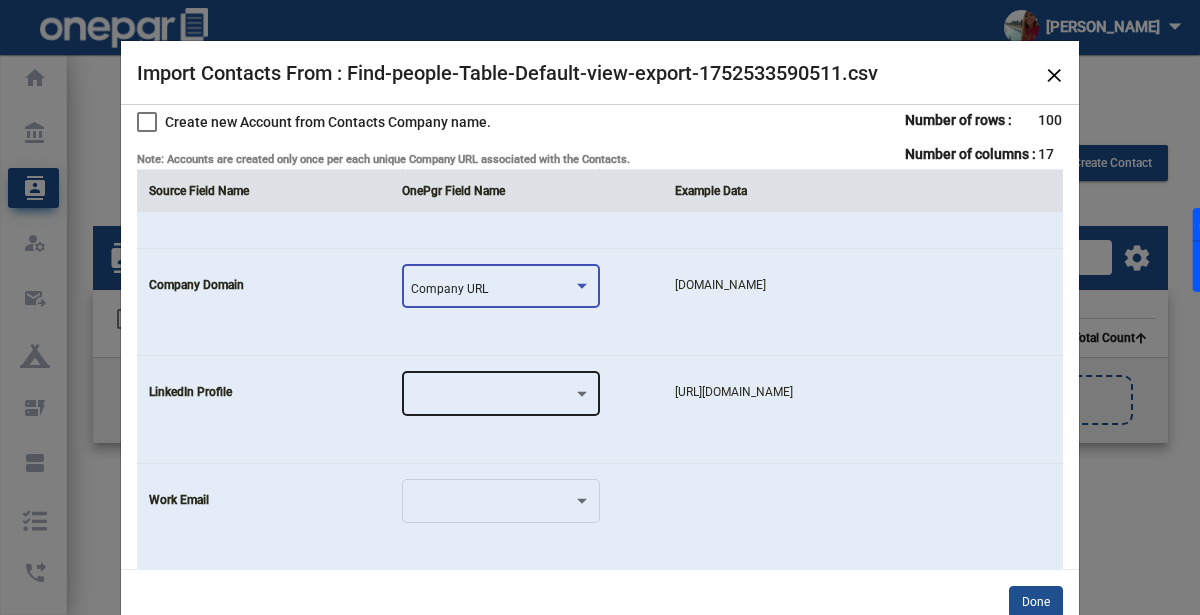 click at bounding box center [492, 397] 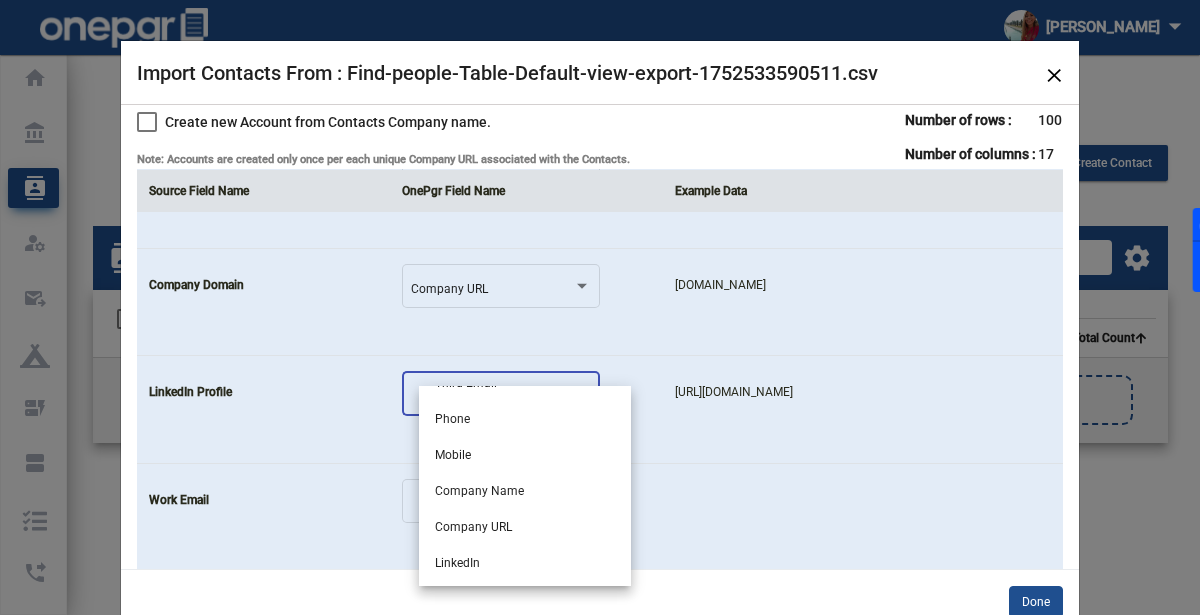 scroll, scrollTop: 280, scrollLeft: 0, axis: vertical 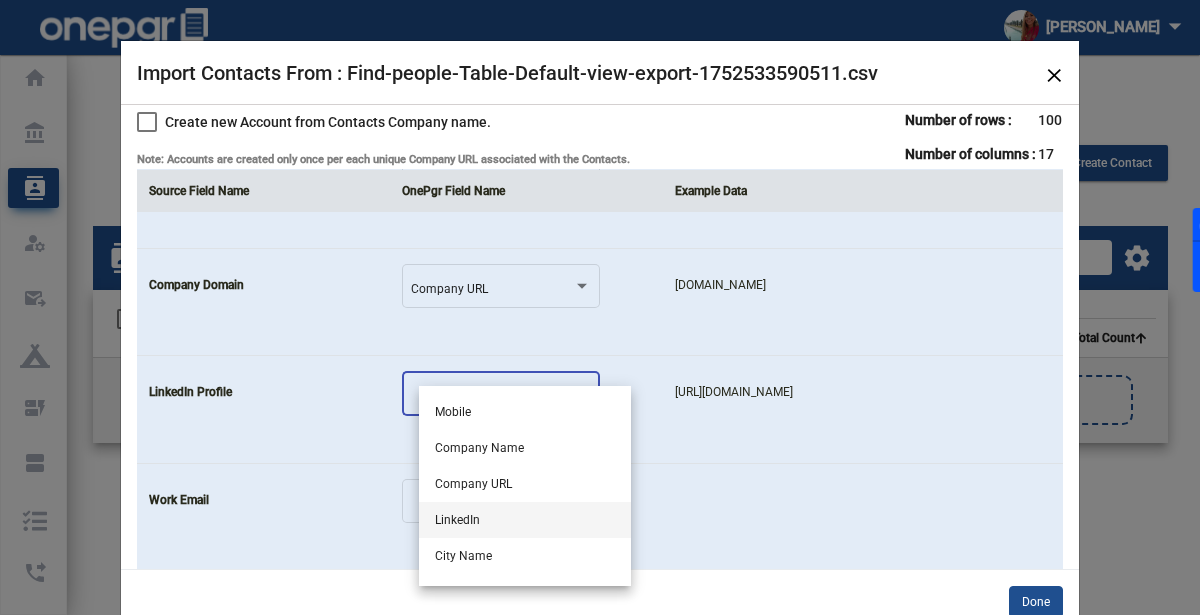 click on "LinkedIn" at bounding box center [525, 520] 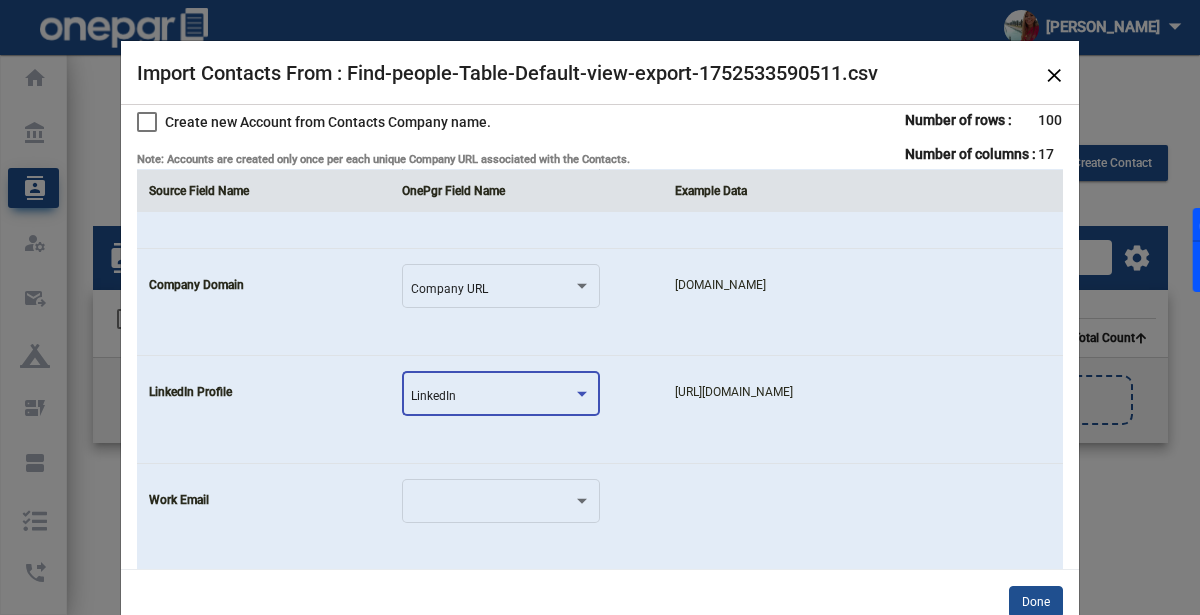 click on "LinkedIn" 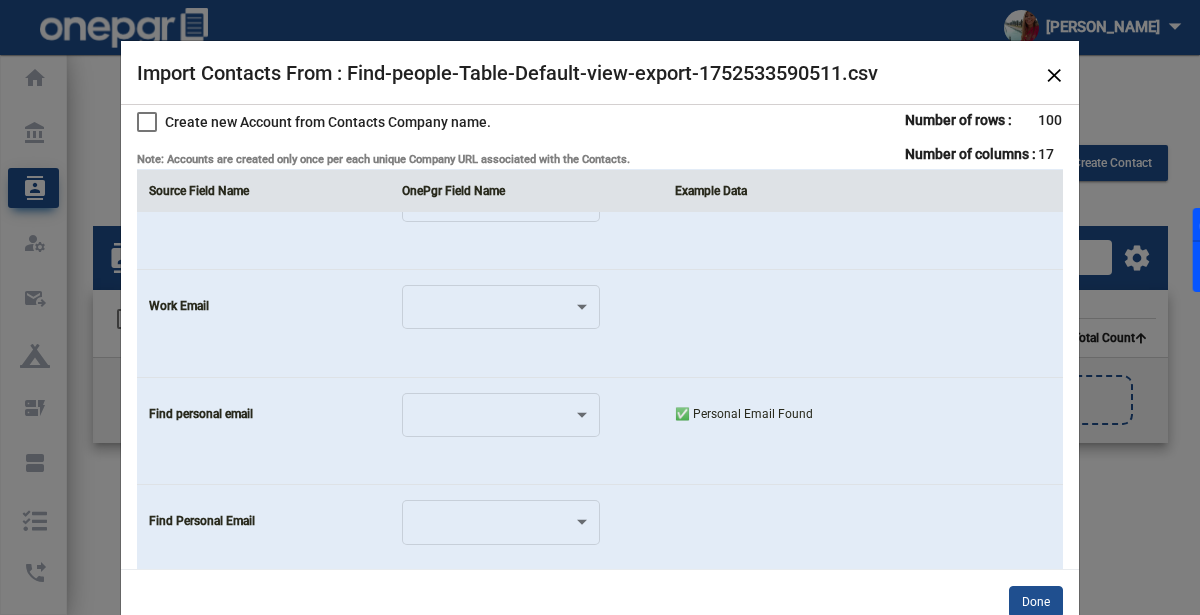 scroll, scrollTop: 916, scrollLeft: 0, axis: vertical 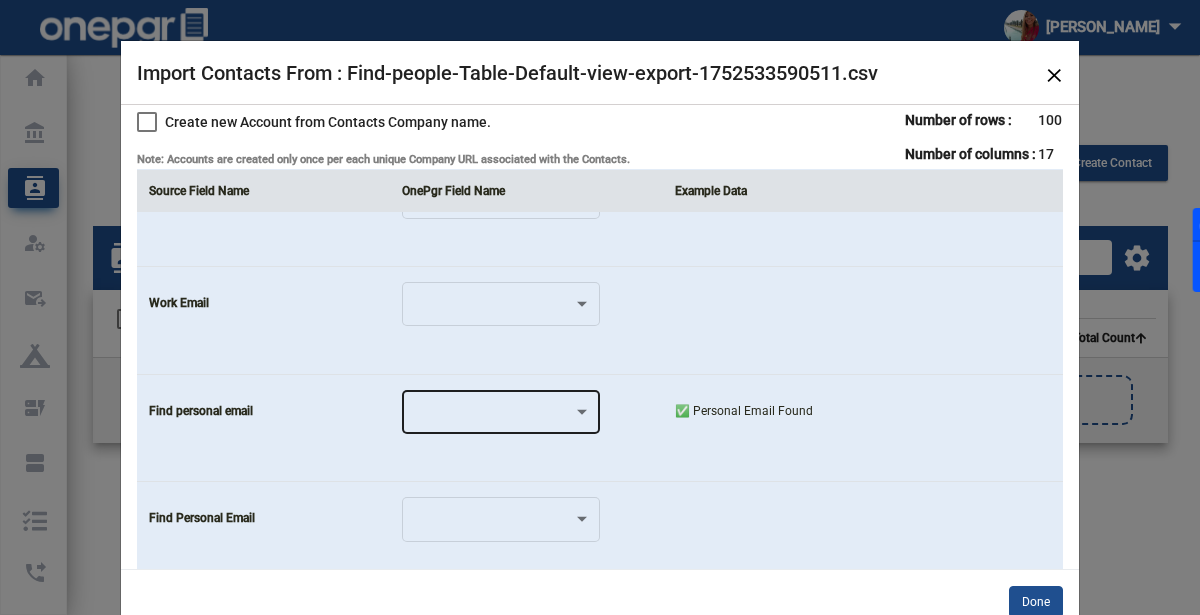 click 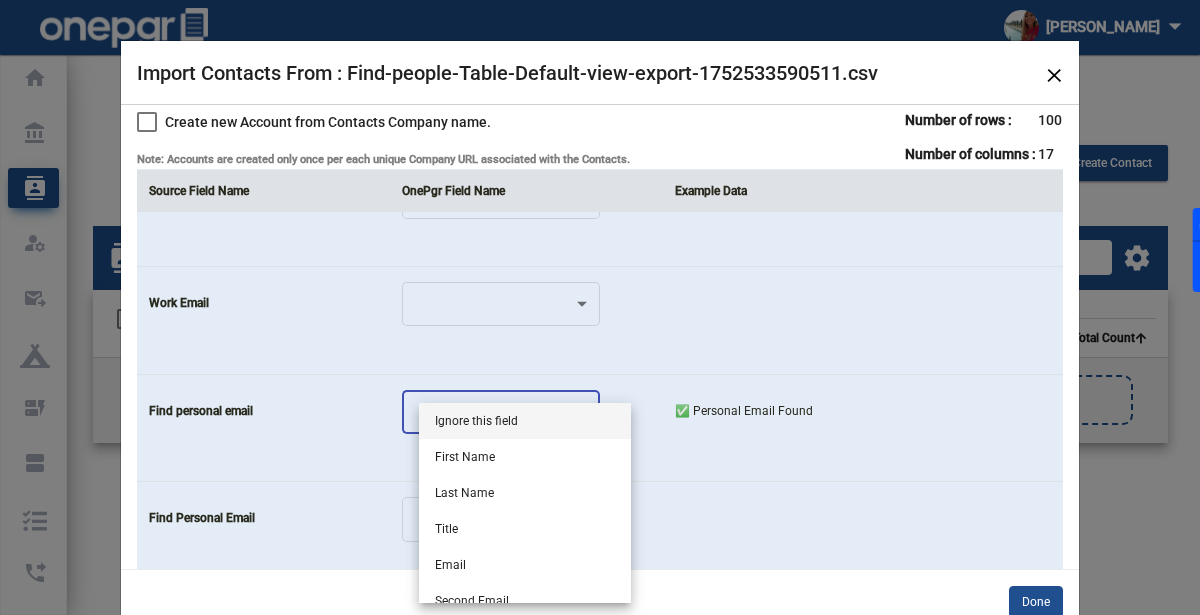 click on "Ignore this field" at bounding box center (525, 421) 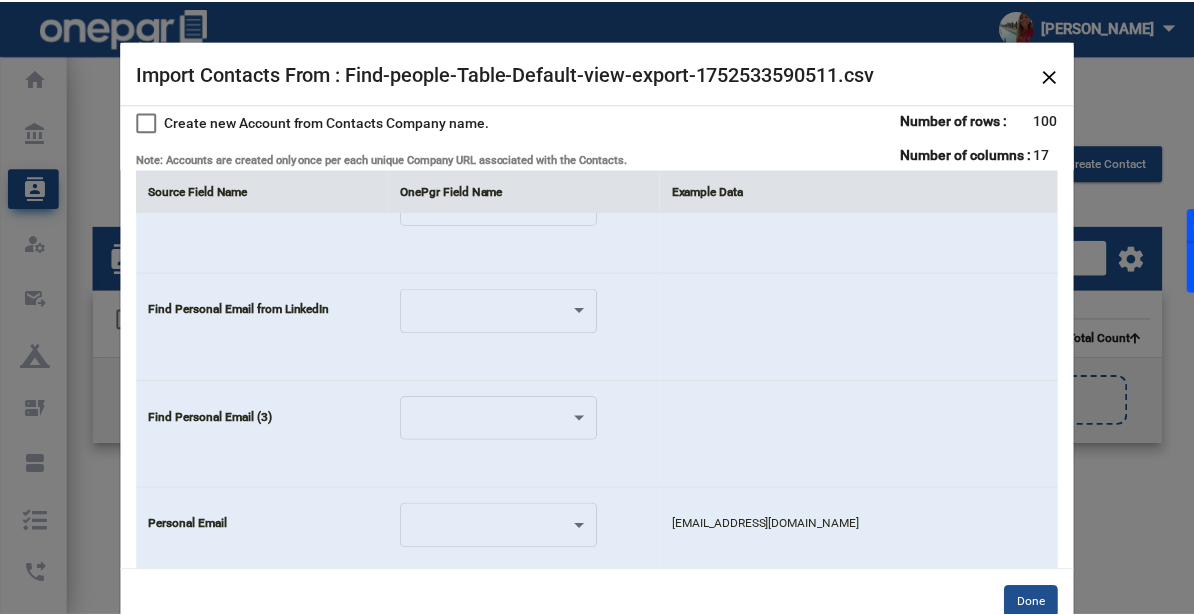 scroll, scrollTop: 1498, scrollLeft: 0, axis: vertical 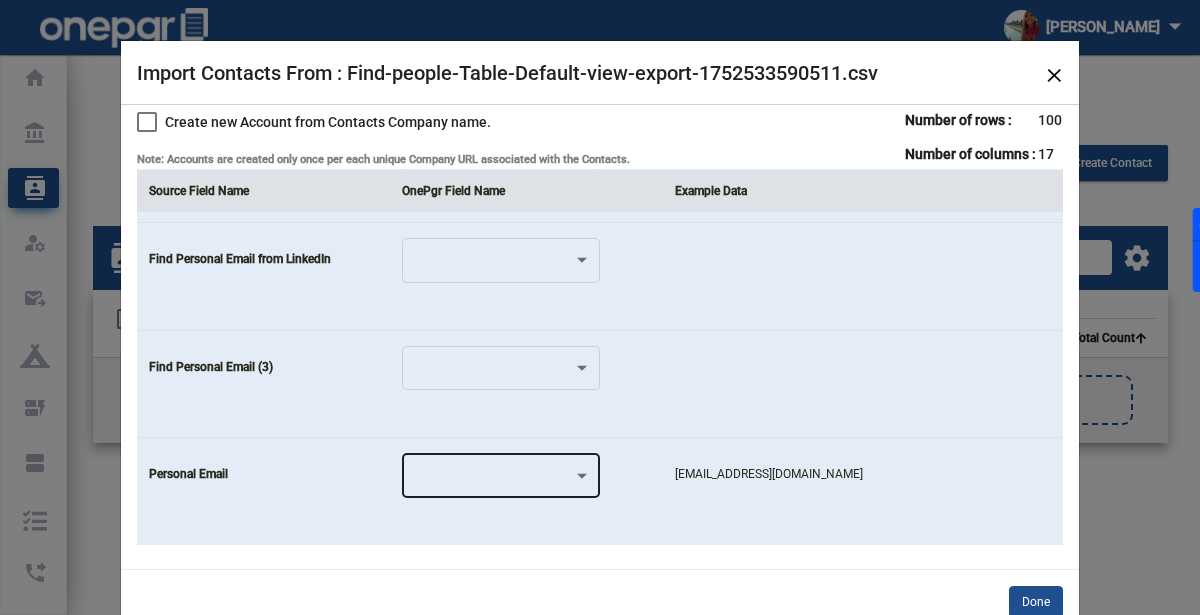 click 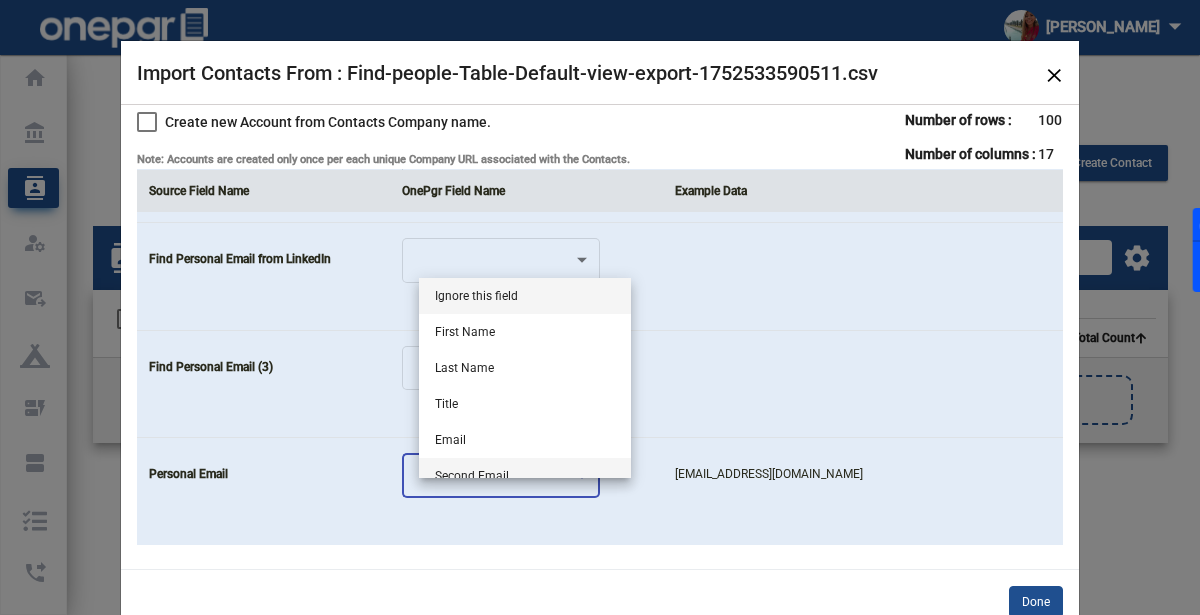 click on "Second Email" at bounding box center [525, 476] 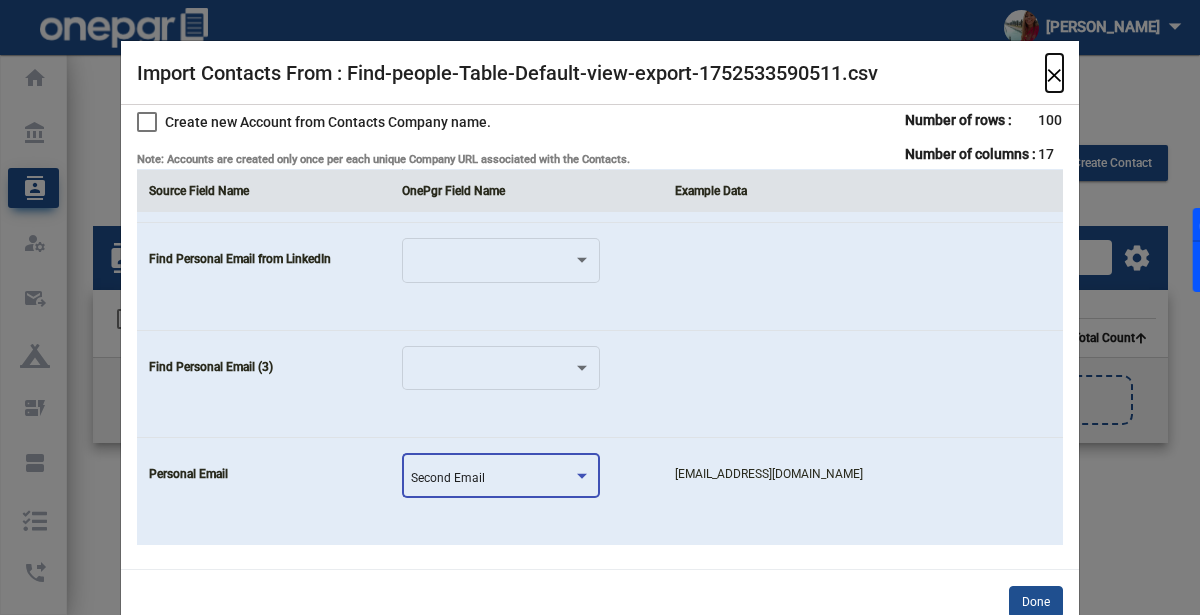 click on "×" 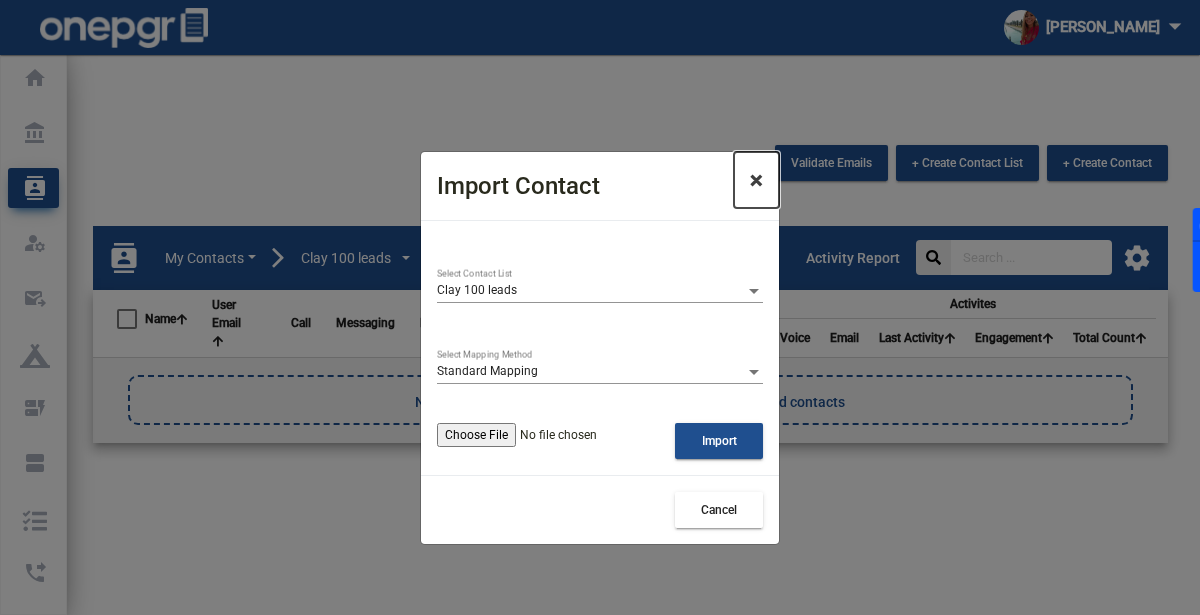 click on "×" 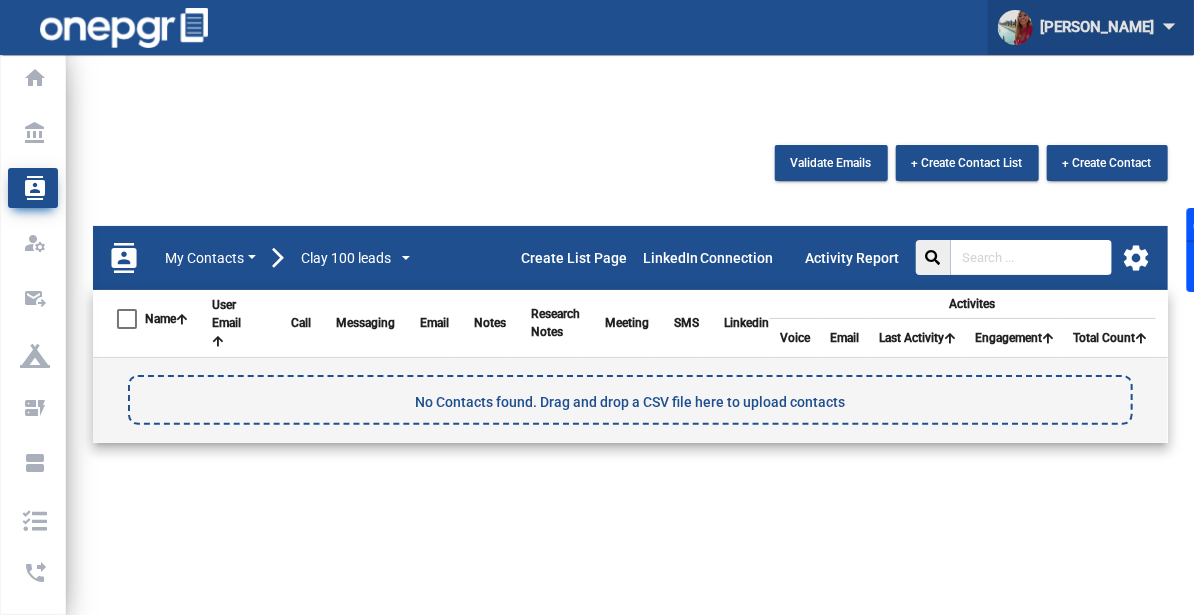 click on "[PERSON_NAME]  arrow_drop_down" at bounding box center [1091, 27] 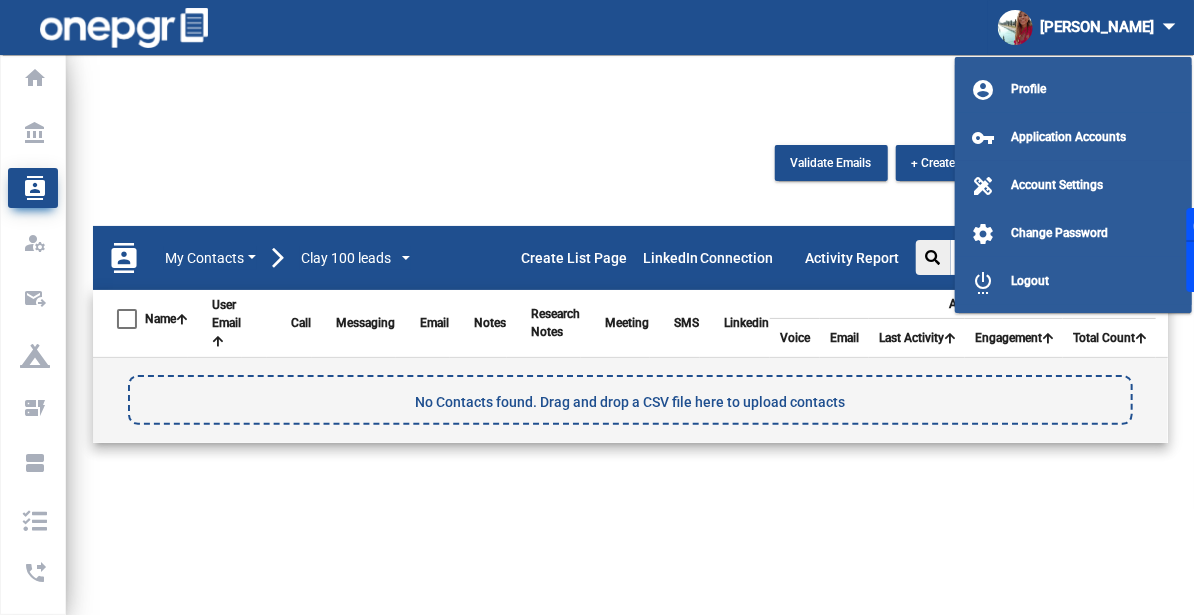 click at bounding box center [597, 307] 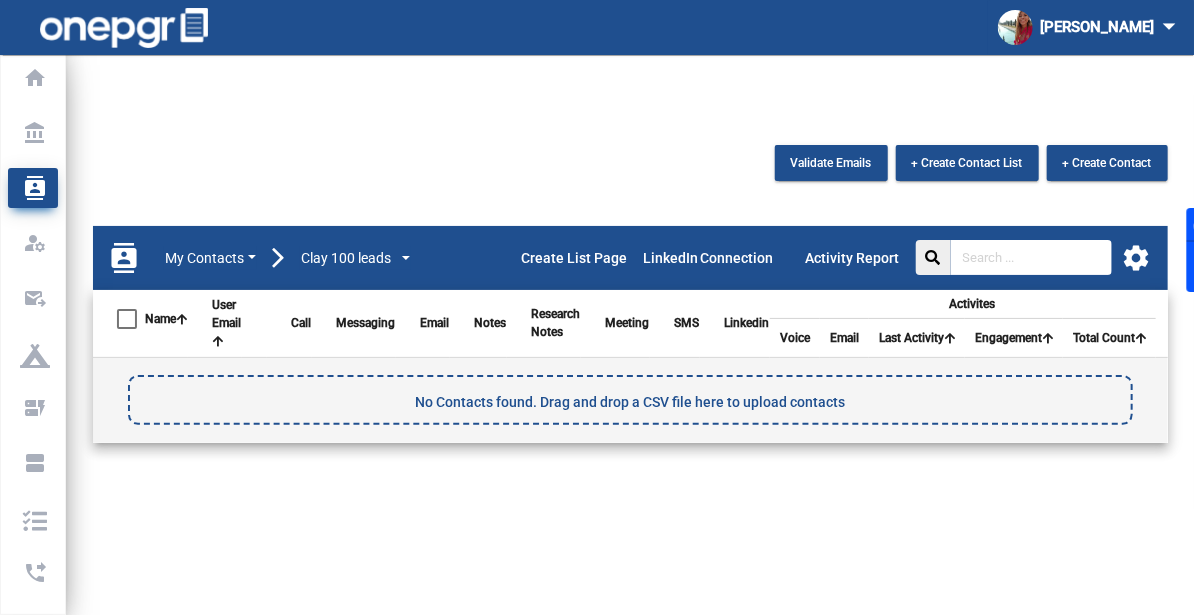 click on "settings" 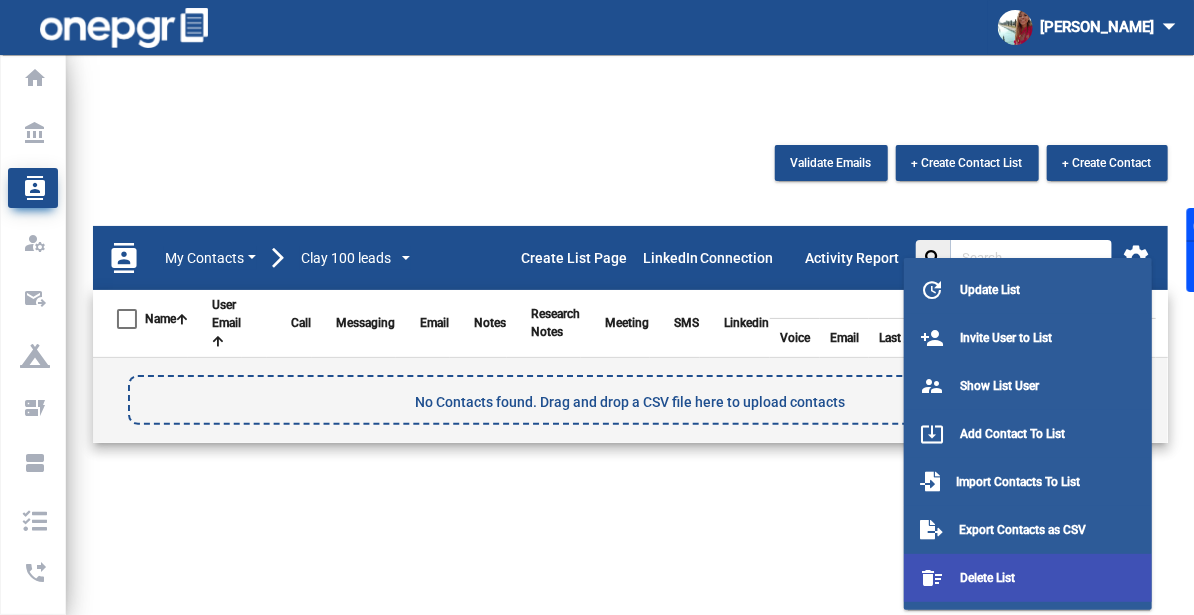 click on "Delete List" at bounding box center [987, 578] 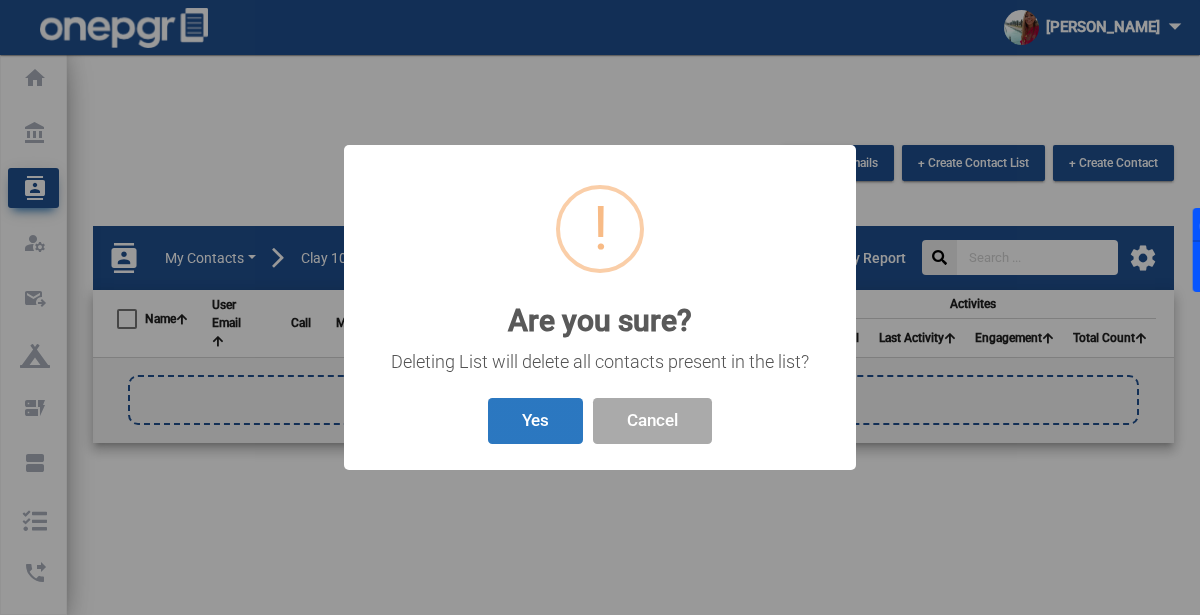 click on "Yes" at bounding box center [535, 421] 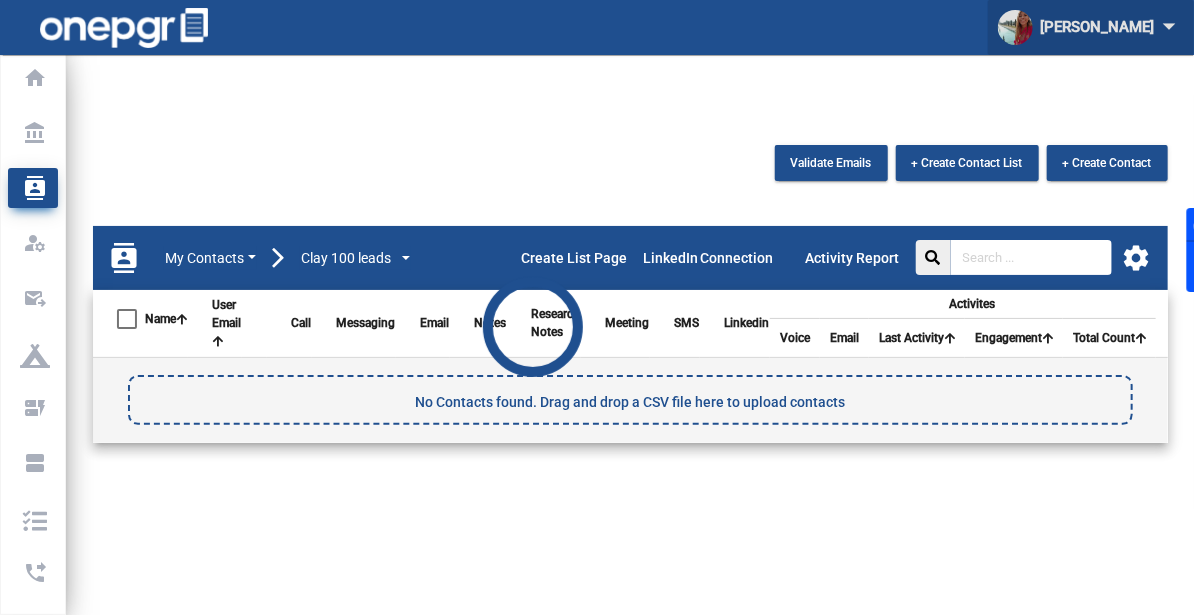 click on "[PERSON_NAME]  arrow_drop_down" at bounding box center (1091, 27) 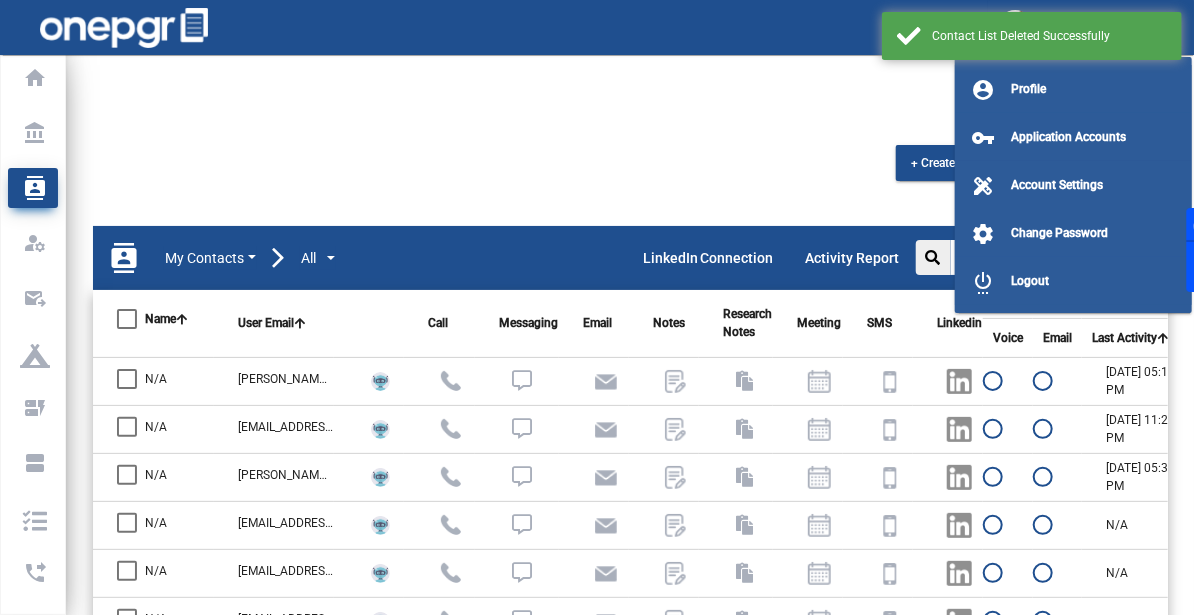 click on "settings_power" at bounding box center (983, 282) 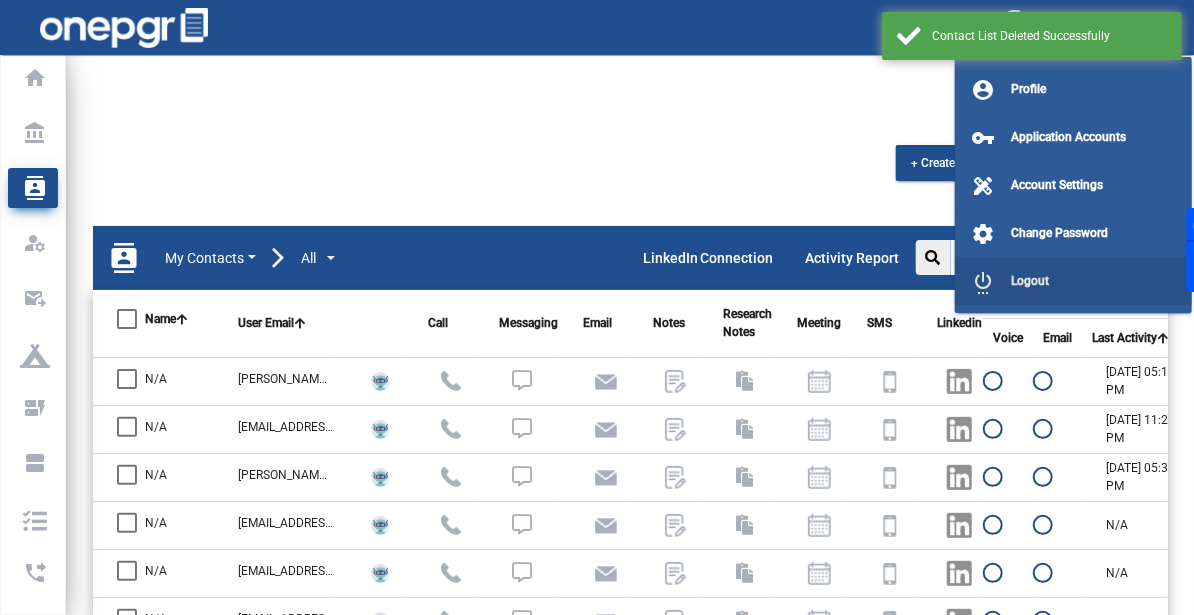 click on "Voice" 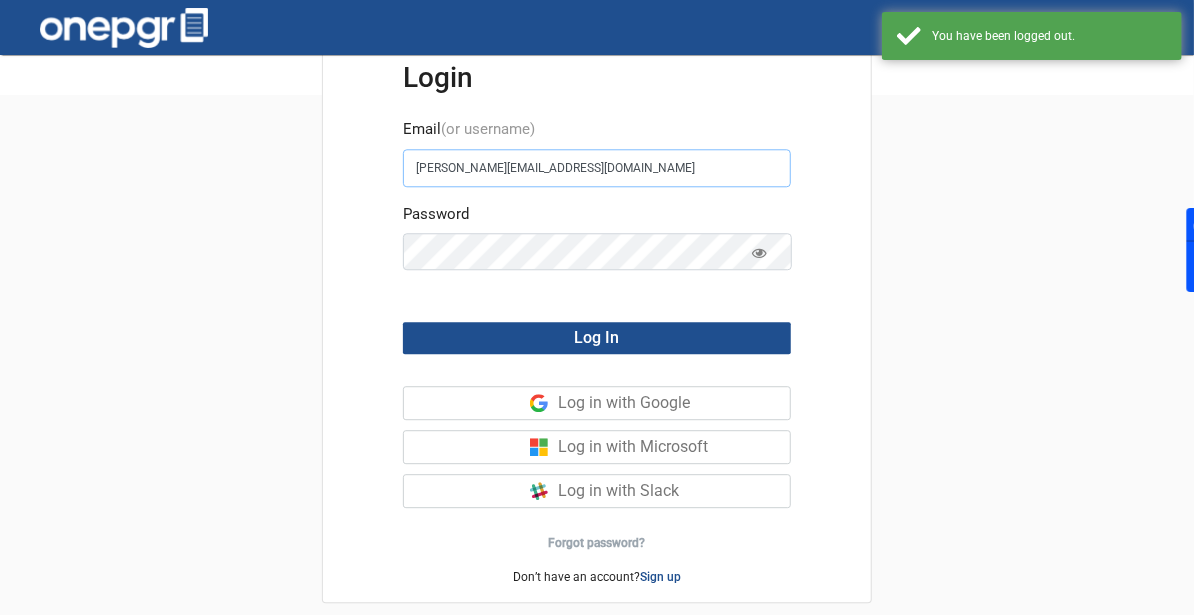 click on "[PERSON_NAME][EMAIL_ADDRESS][DOMAIN_NAME]" at bounding box center (597, 168) 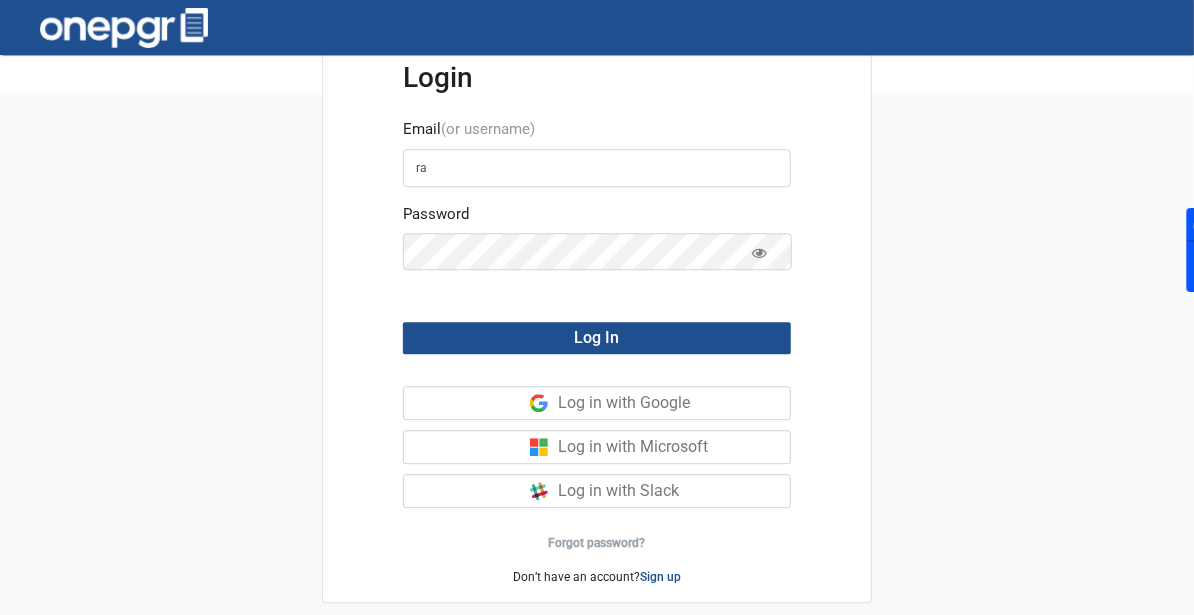 click on "Login Email  (or username) ra Password Log In Log in with Google Log in with Microsoft Log in with Slack  Forgot password?   Don’t have an account?  Sign up" at bounding box center [597, 384] 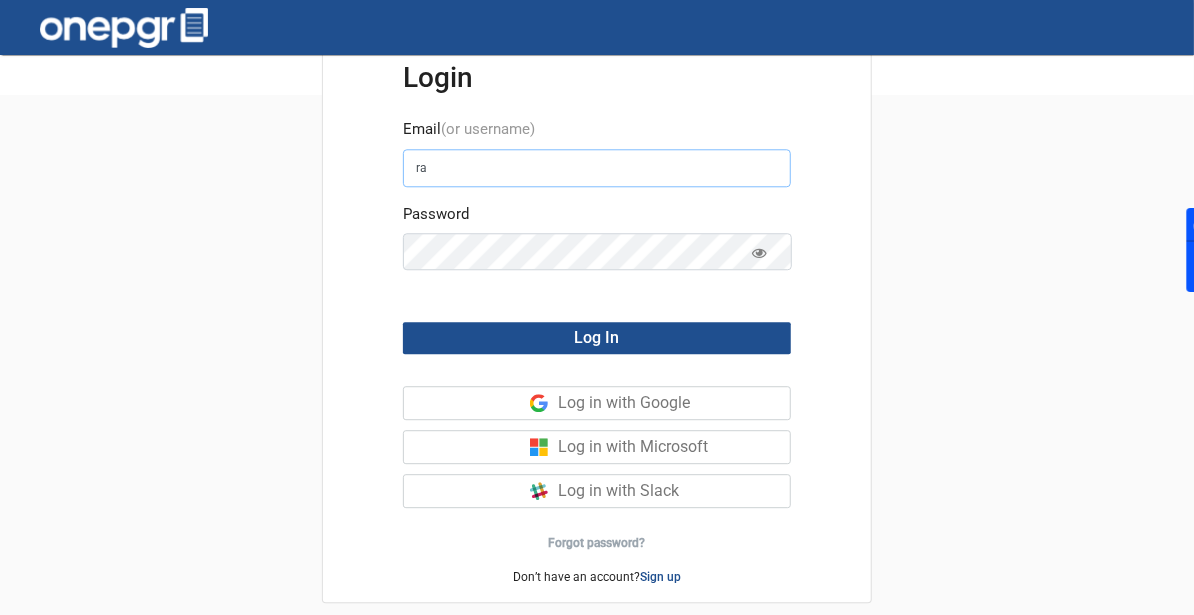click on "ra" at bounding box center (597, 168) 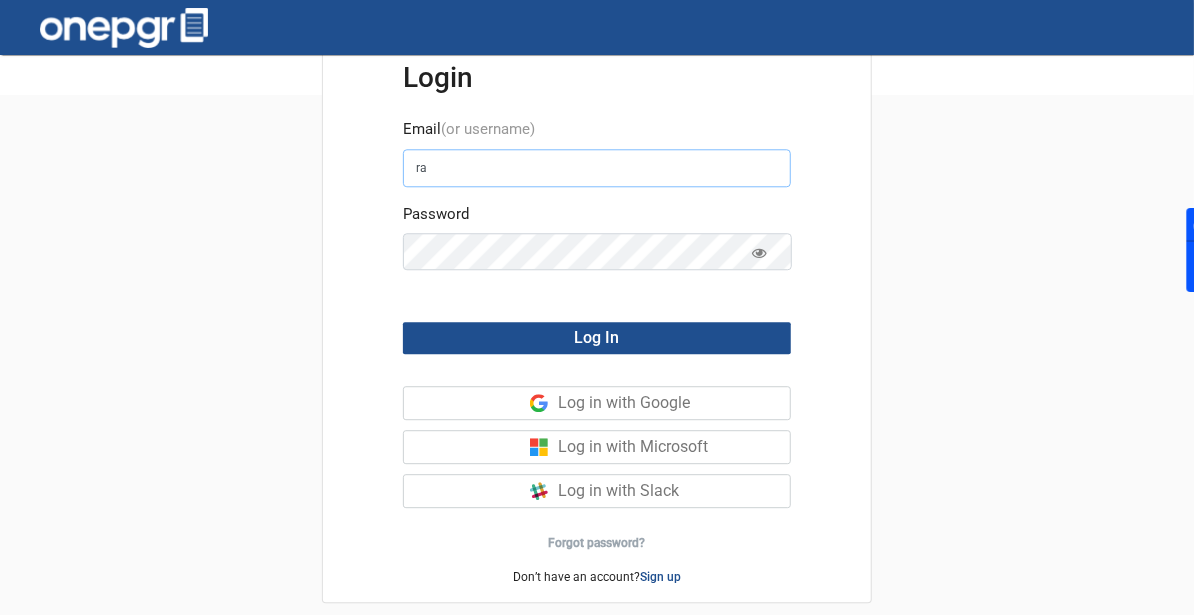 type on "[EMAIL_ADDRESS][DOMAIN_NAME]" 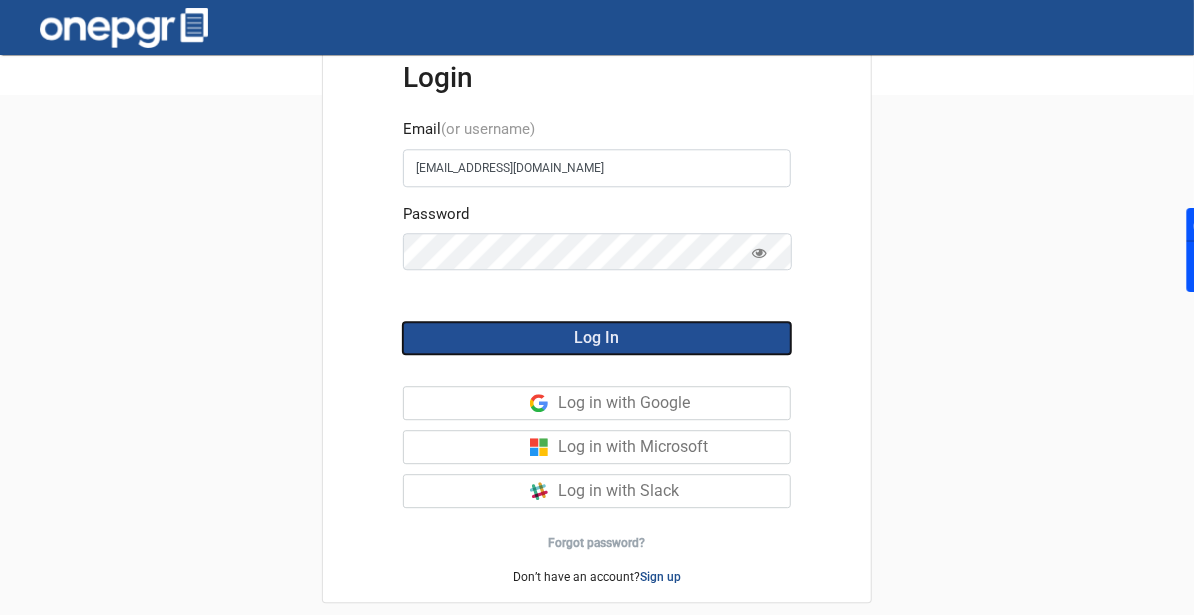 click on "Log In" 